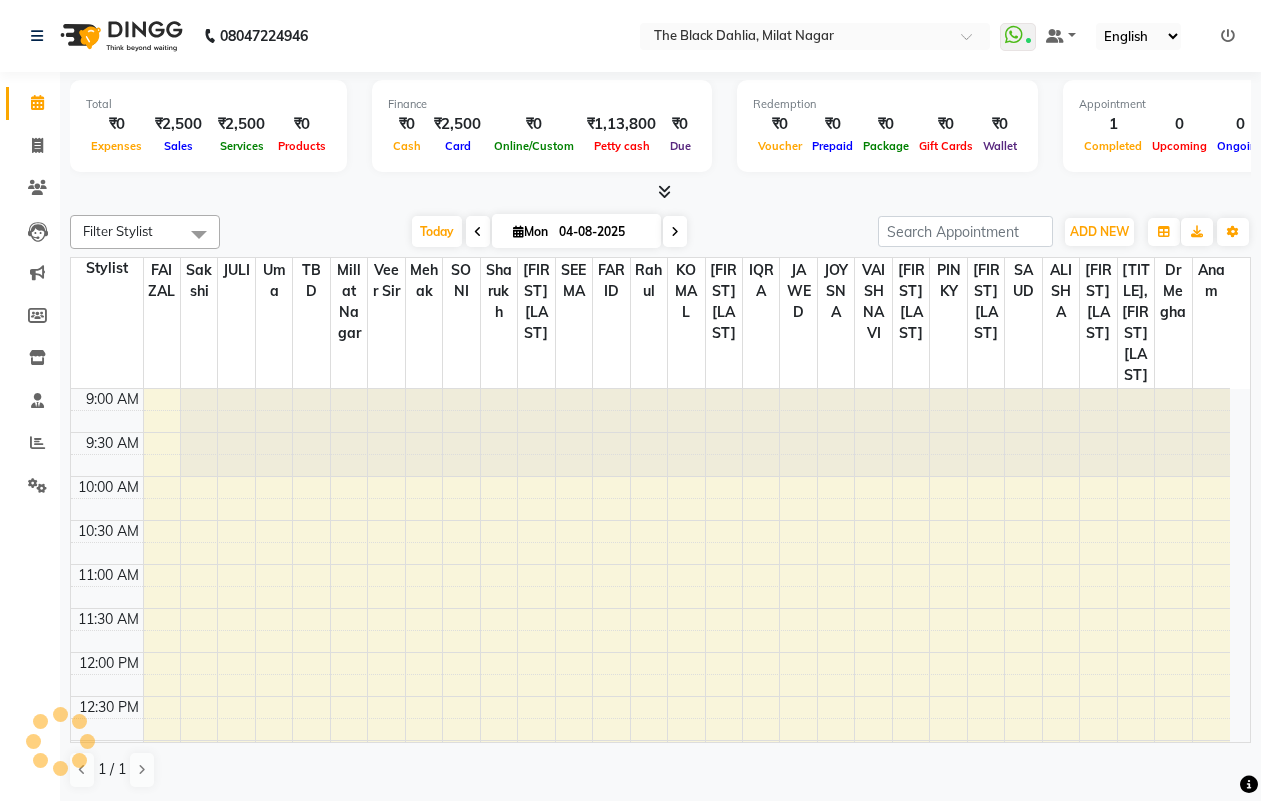 scroll, scrollTop: 0, scrollLeft: 0, axis: both 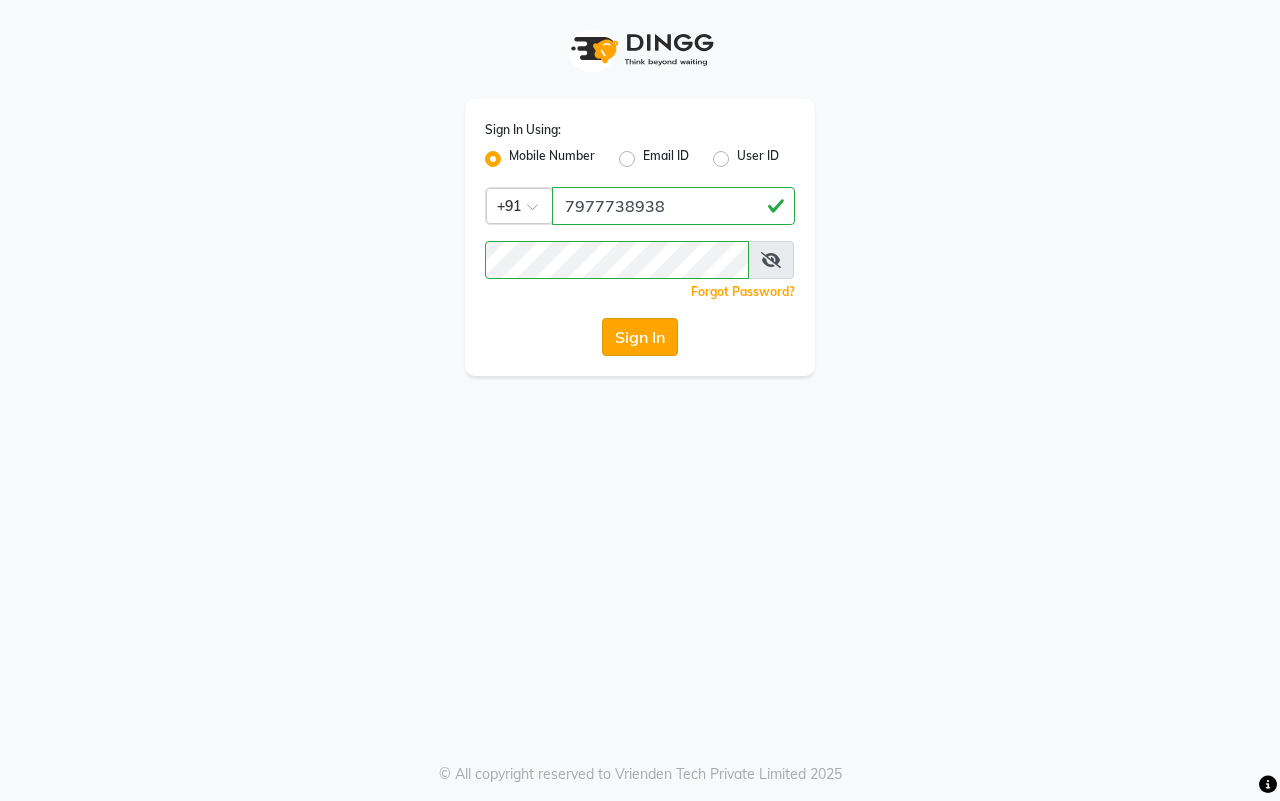 click on "Sign In" 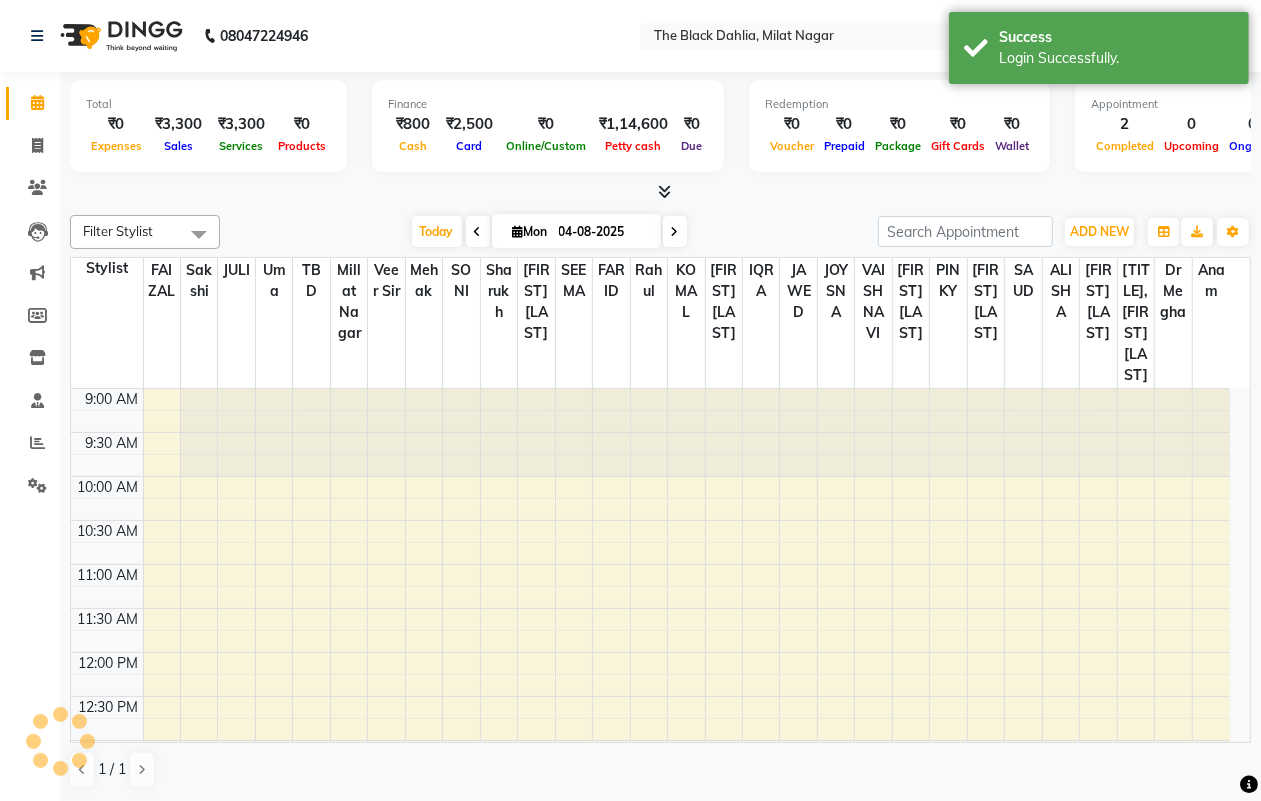 scroll, scrollTop: 0, scrollLeft: 0, axis: both 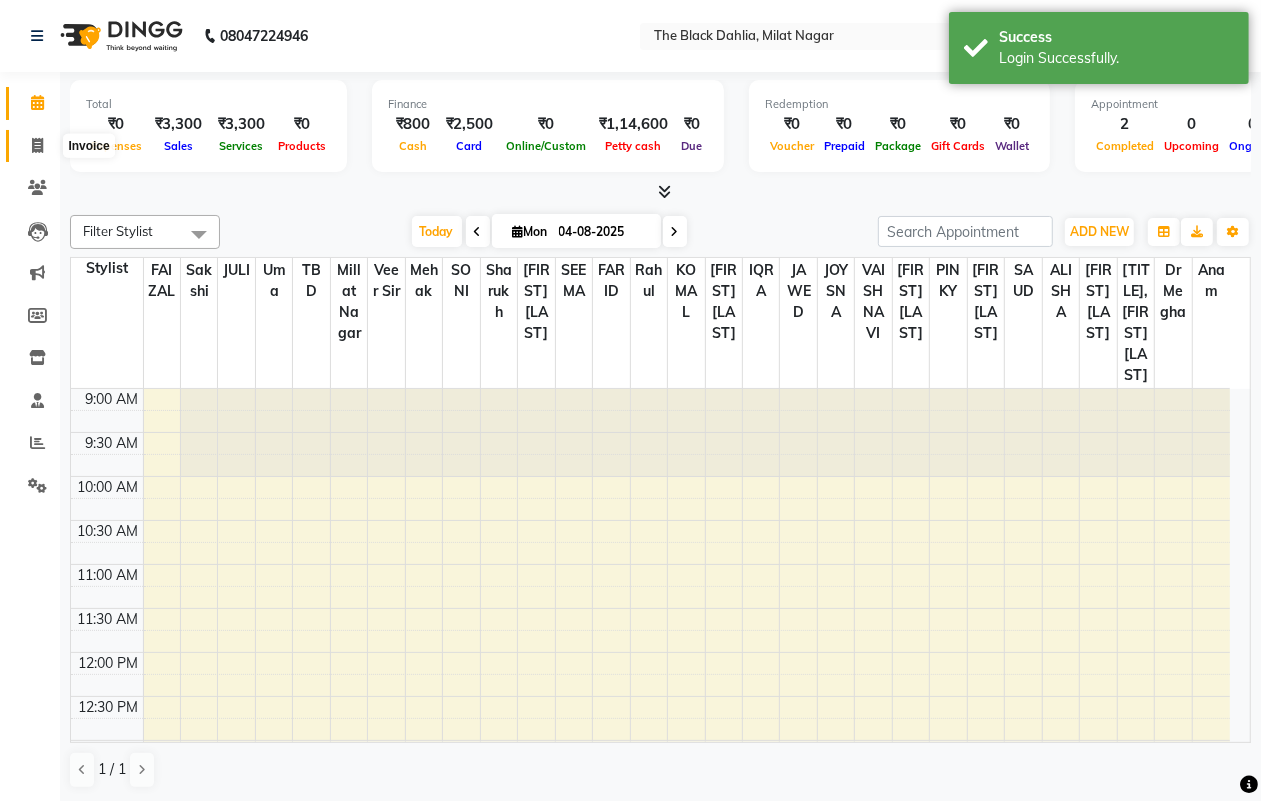 click 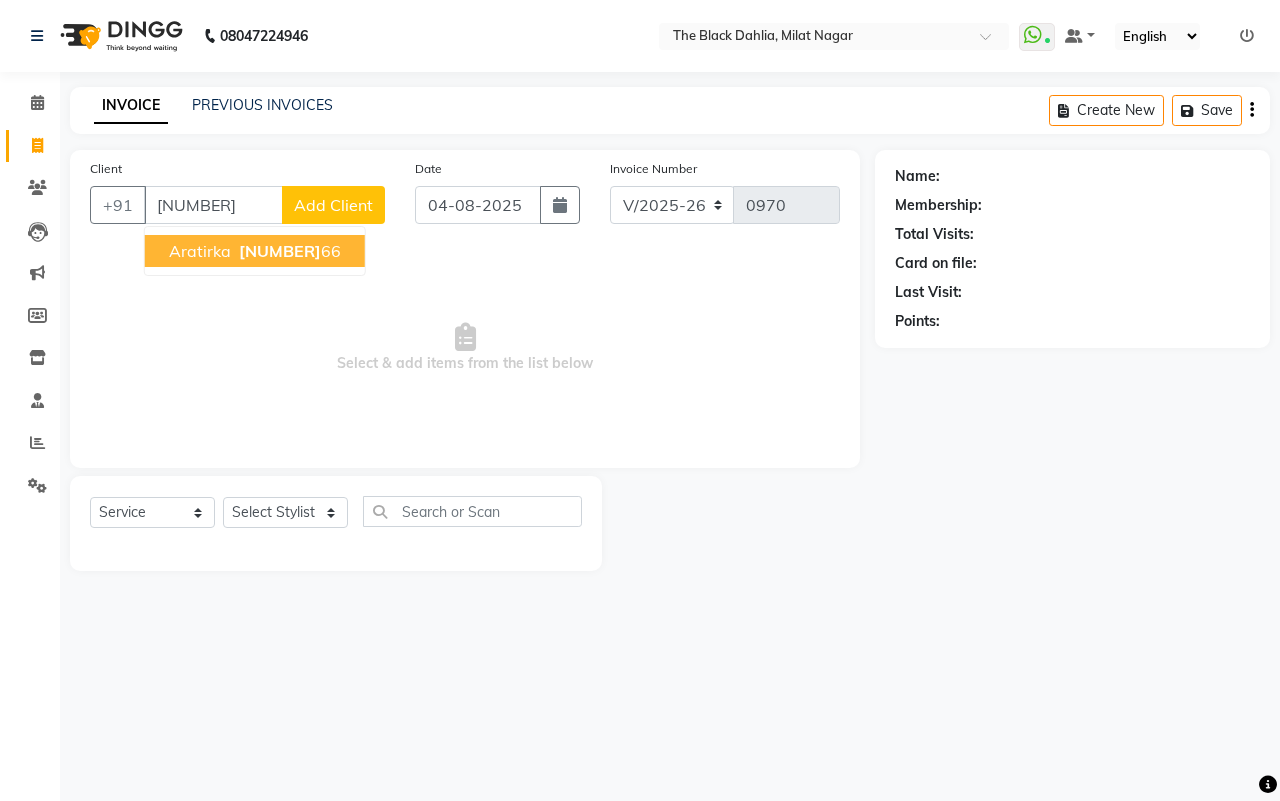 click on "[NUMBER]" at bounding box center [280, 251] 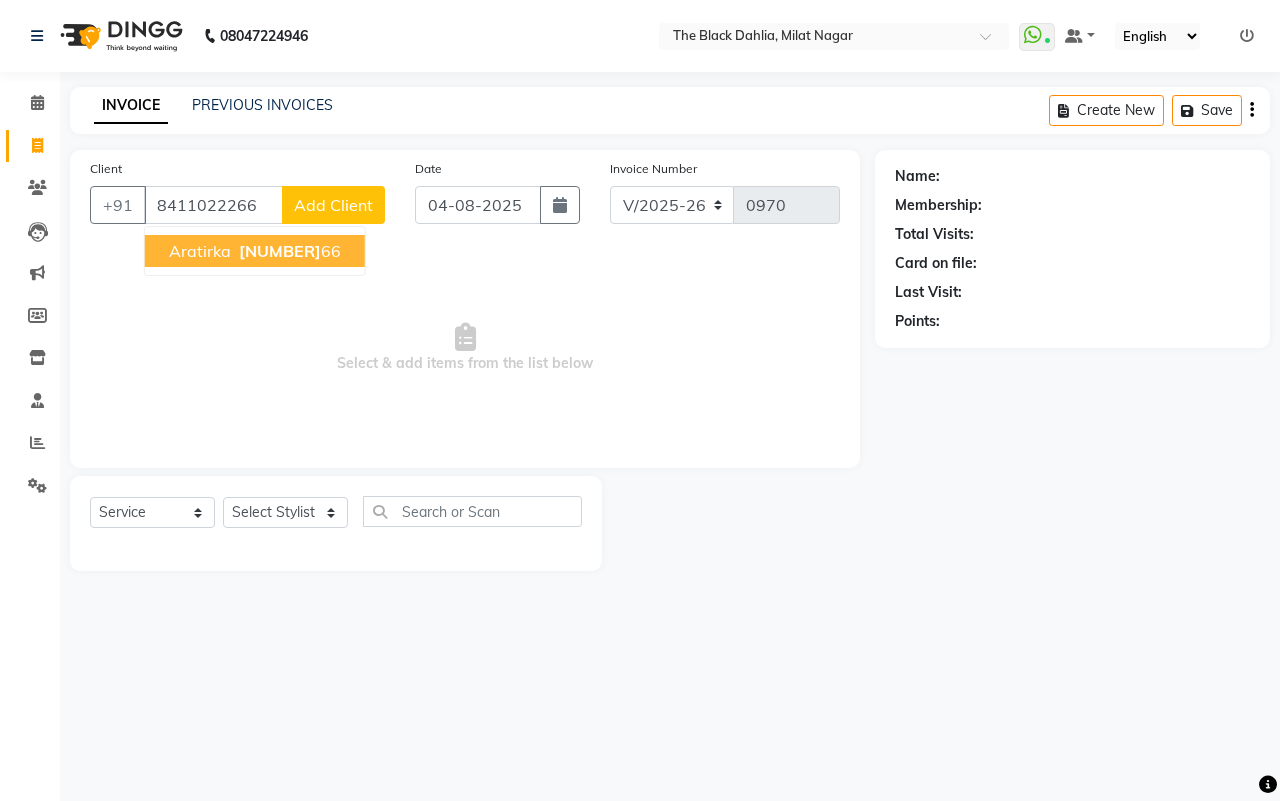type on "8411022266" 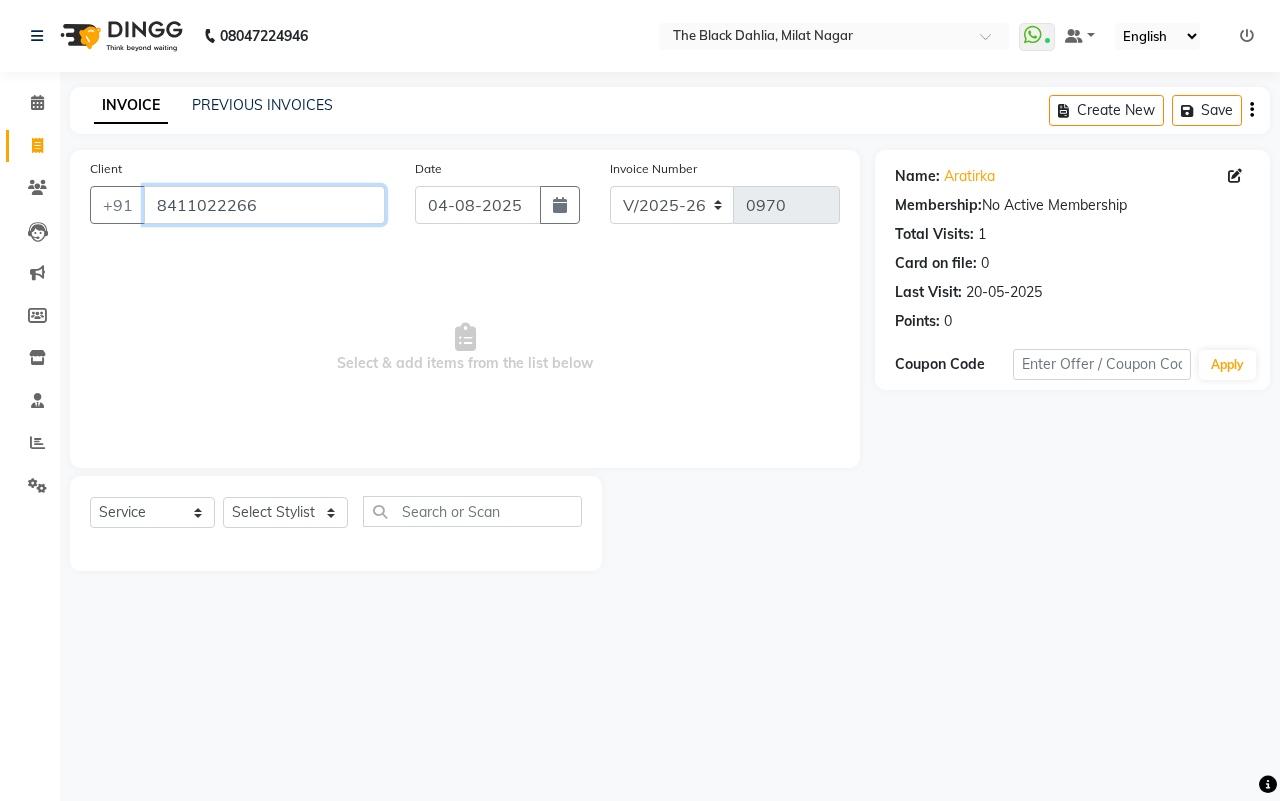 click on "8411022266" at bounding box center (264, 205) 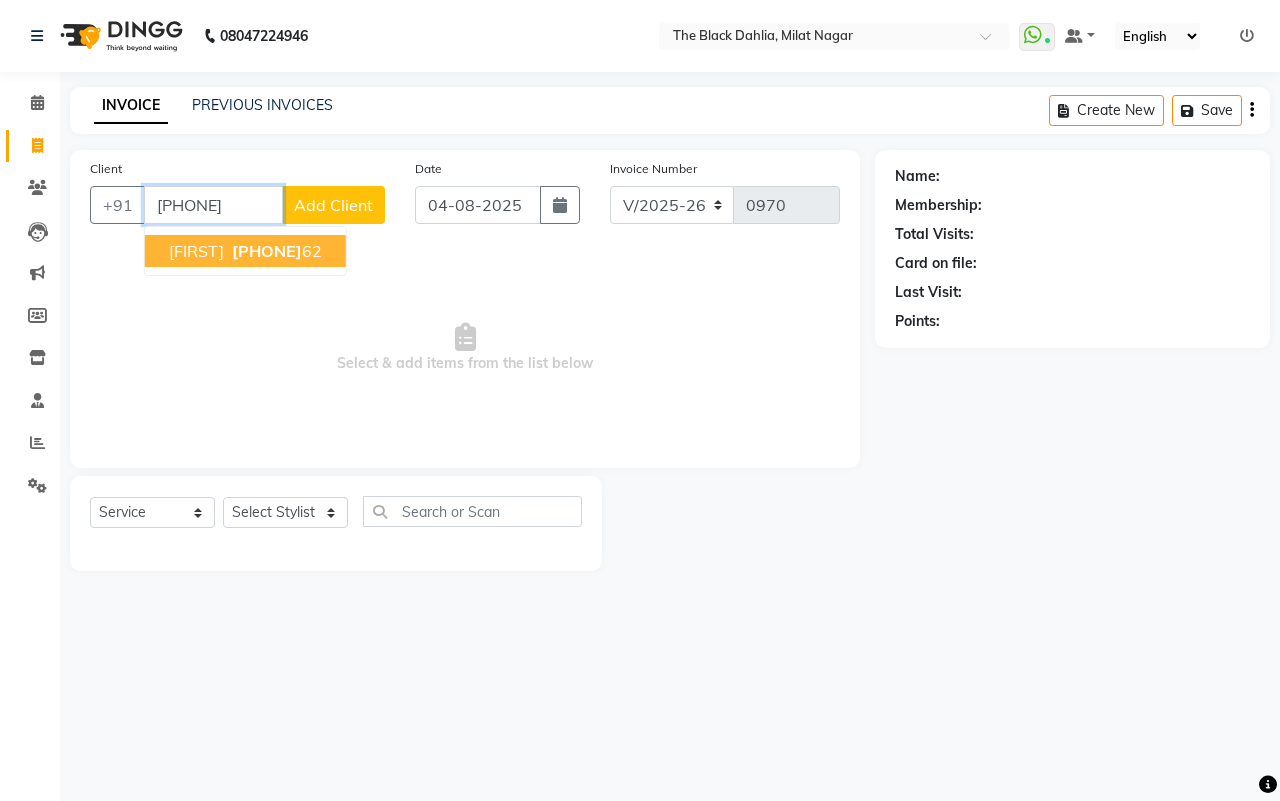 click on "[PHONE]" at bounding box center (275, 251) 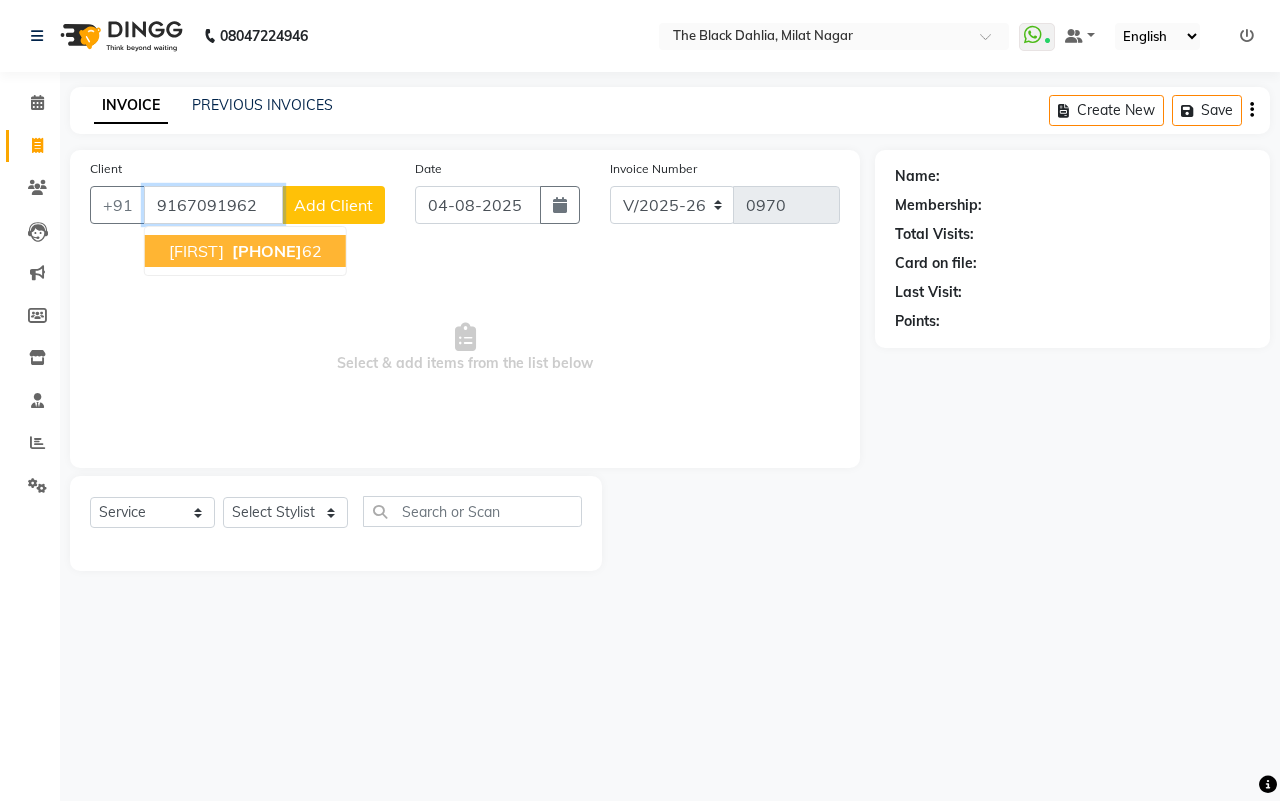 type on "9167091962" 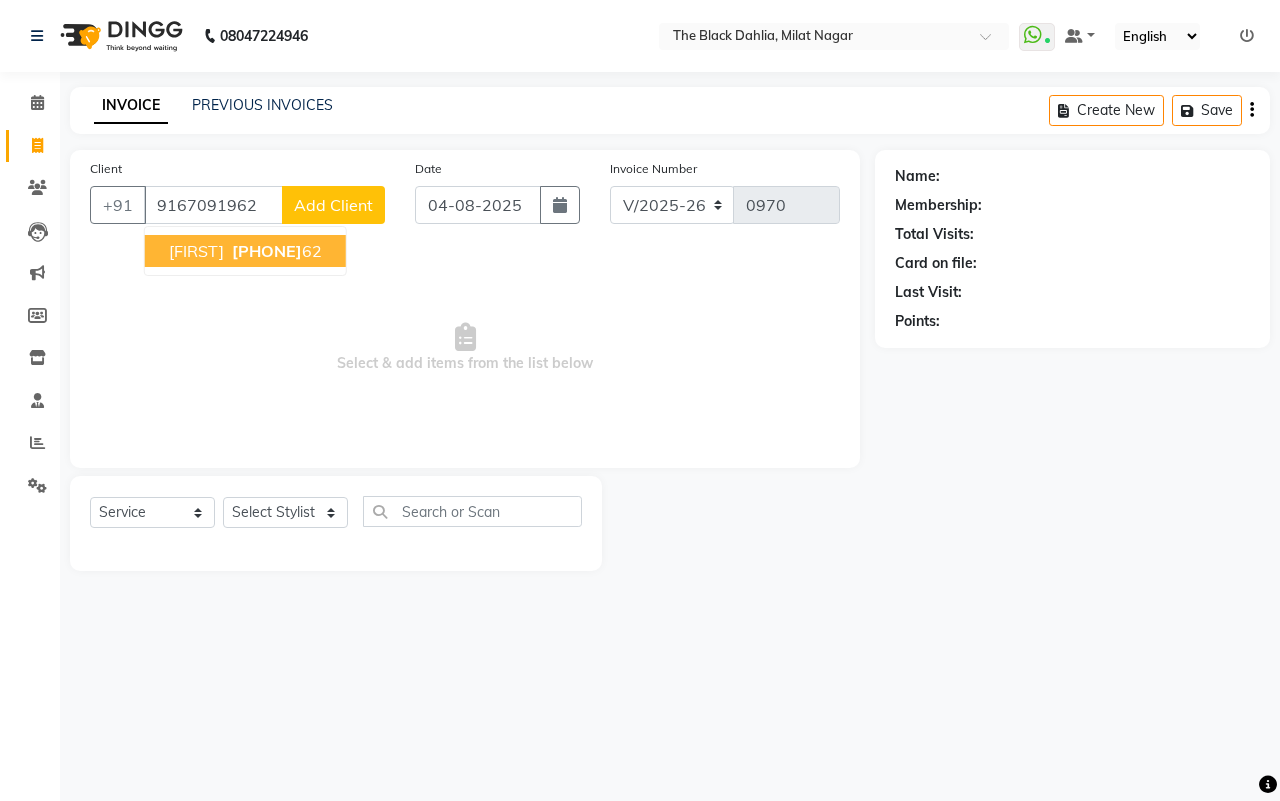 select on "1: Object" 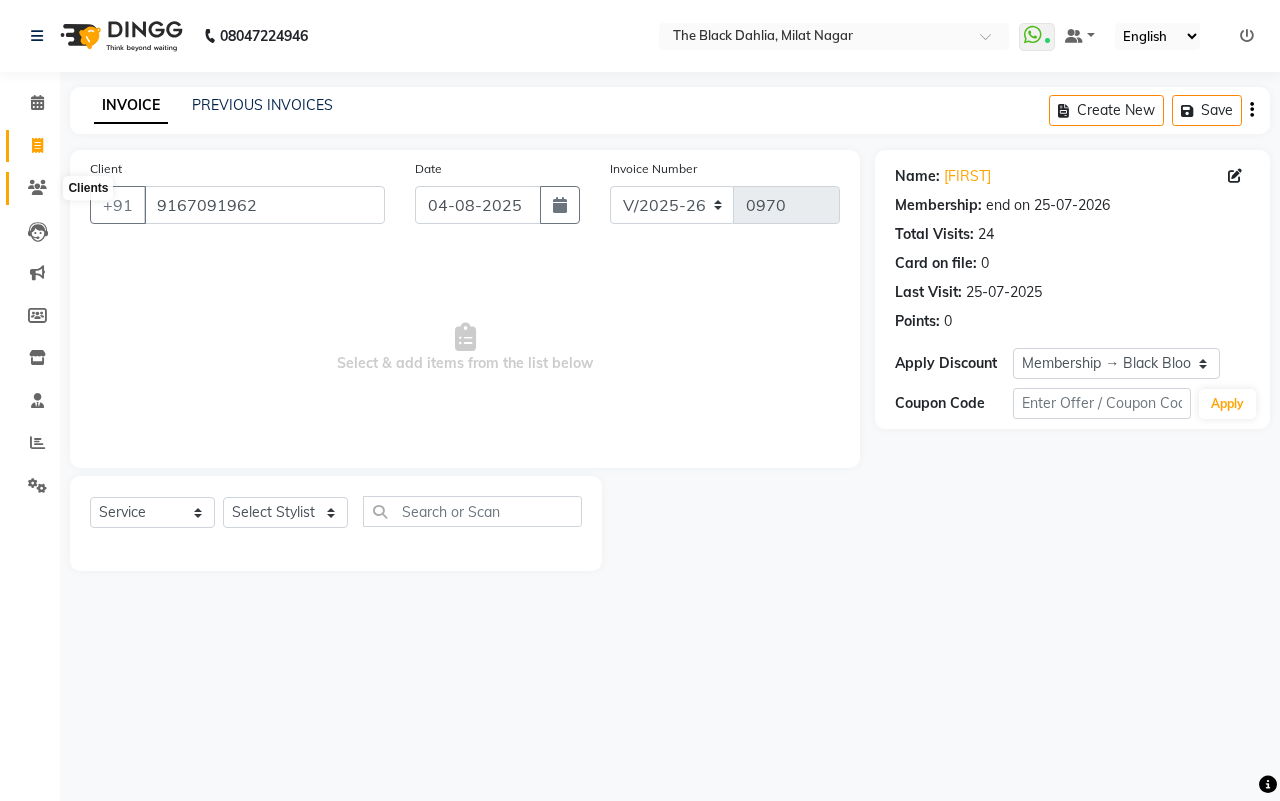 click 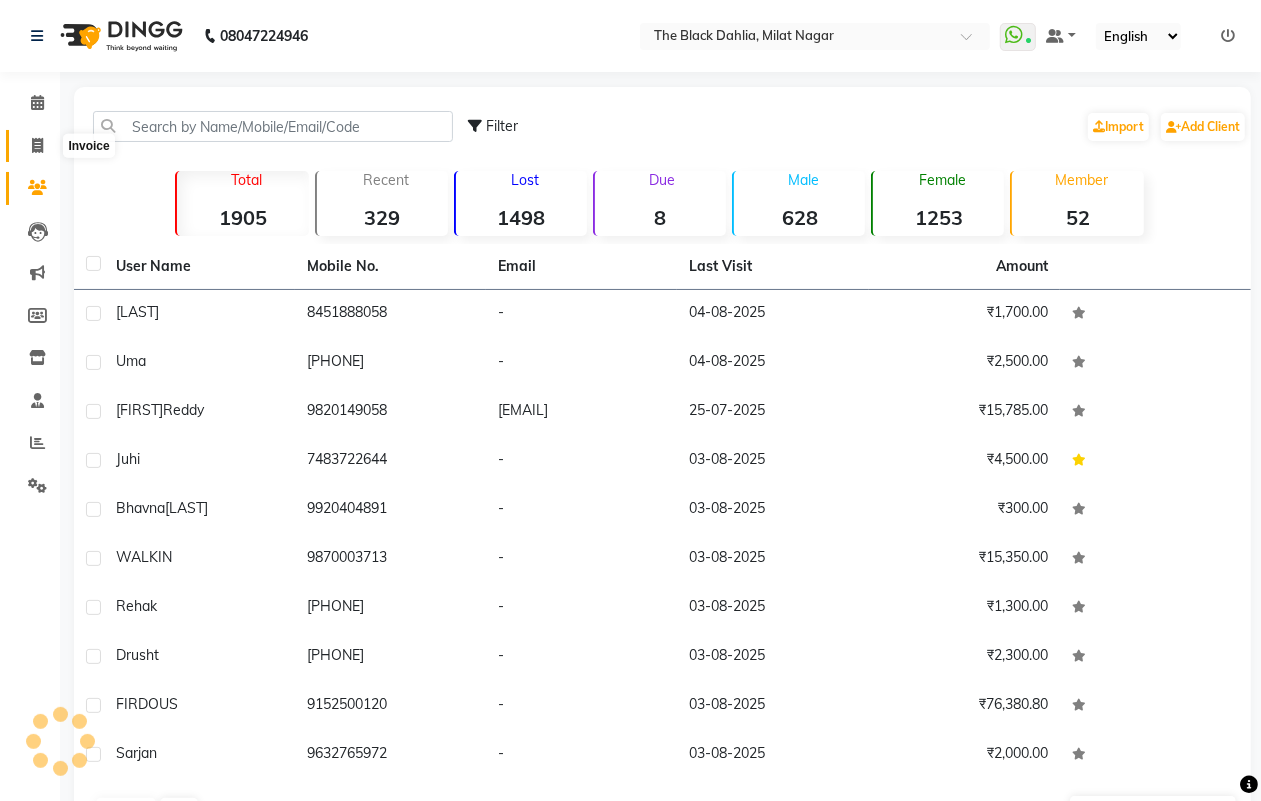 click 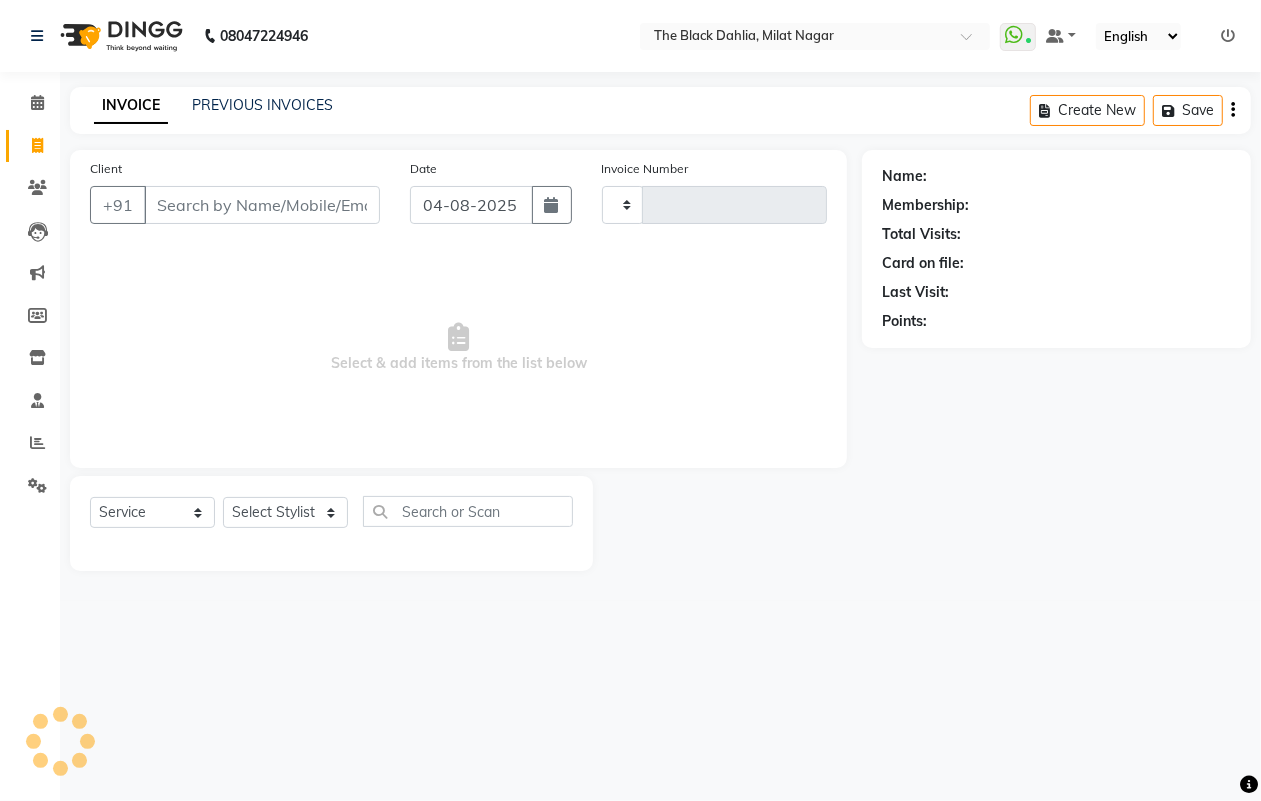 type on "0970" 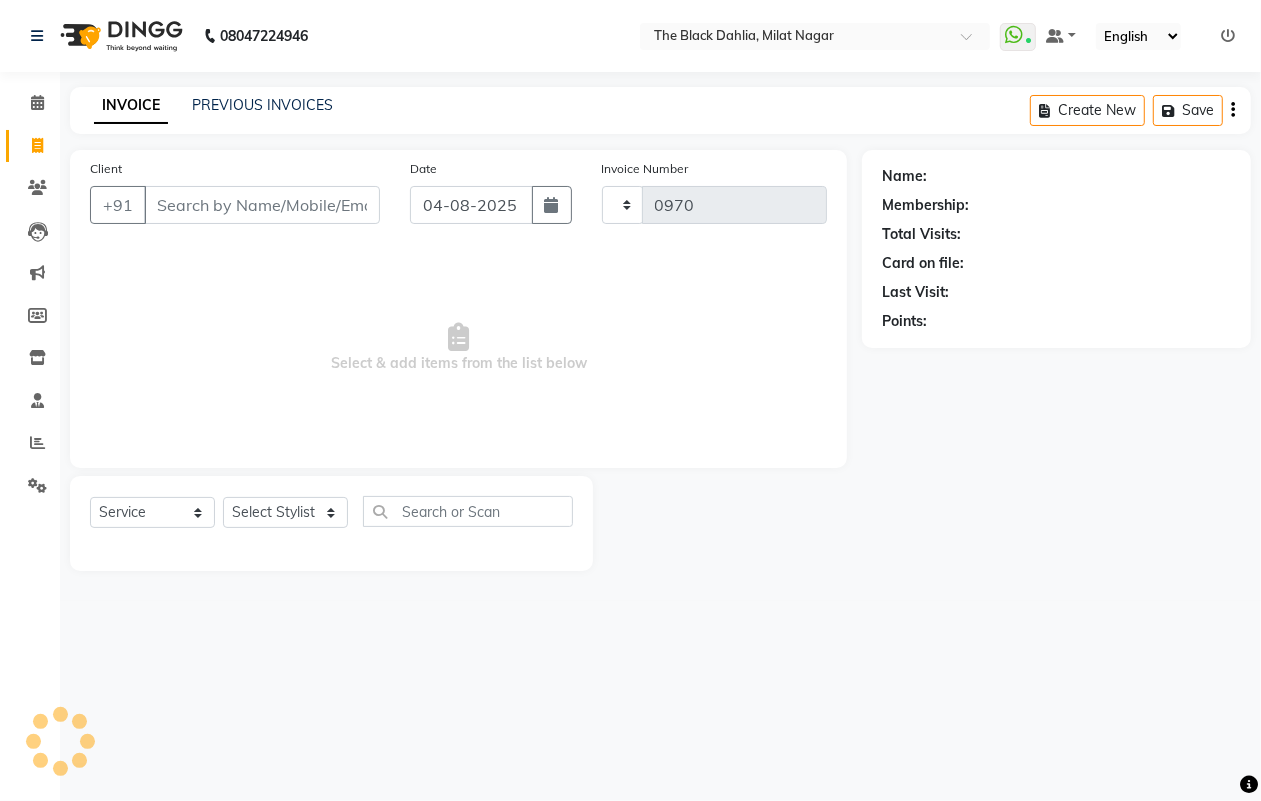 select on "4335" 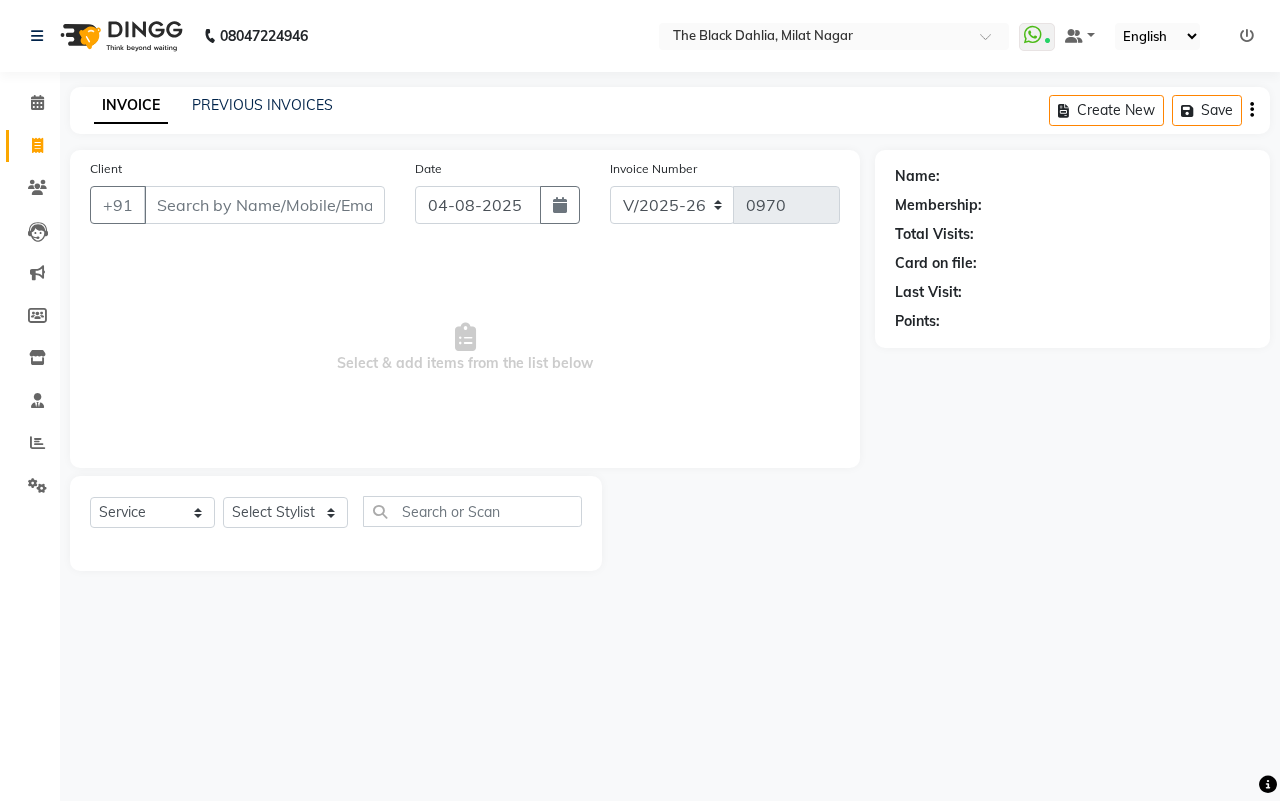 type on "7" 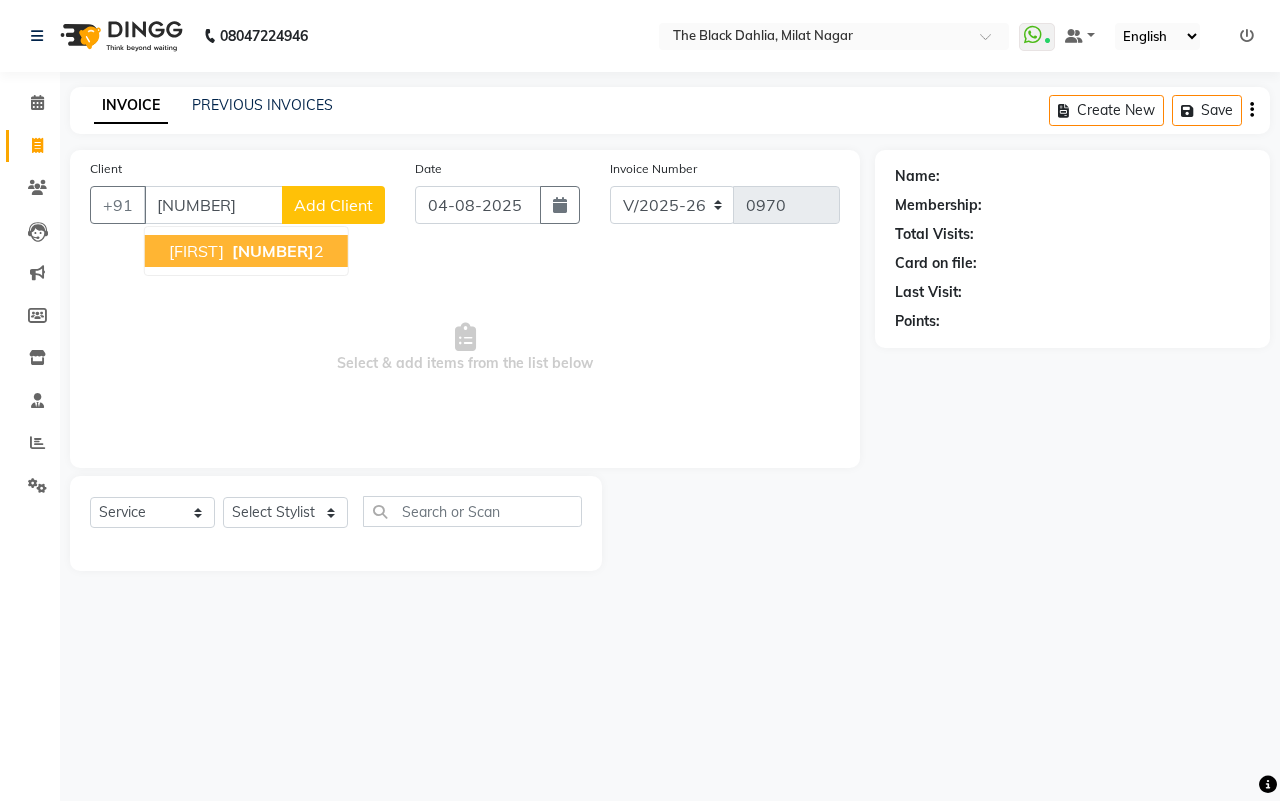 click on "[NUMBER]" at bounding box center (273, 251) 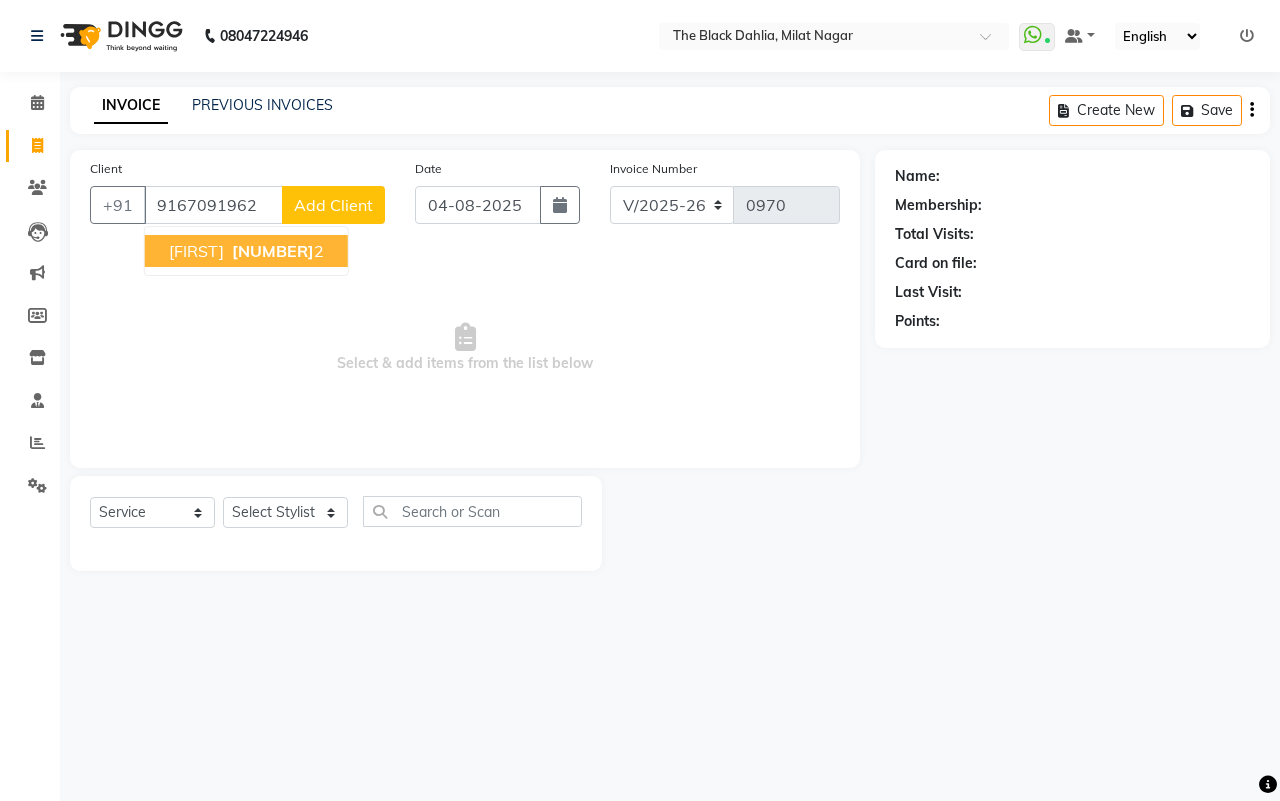 type on "9167091962" 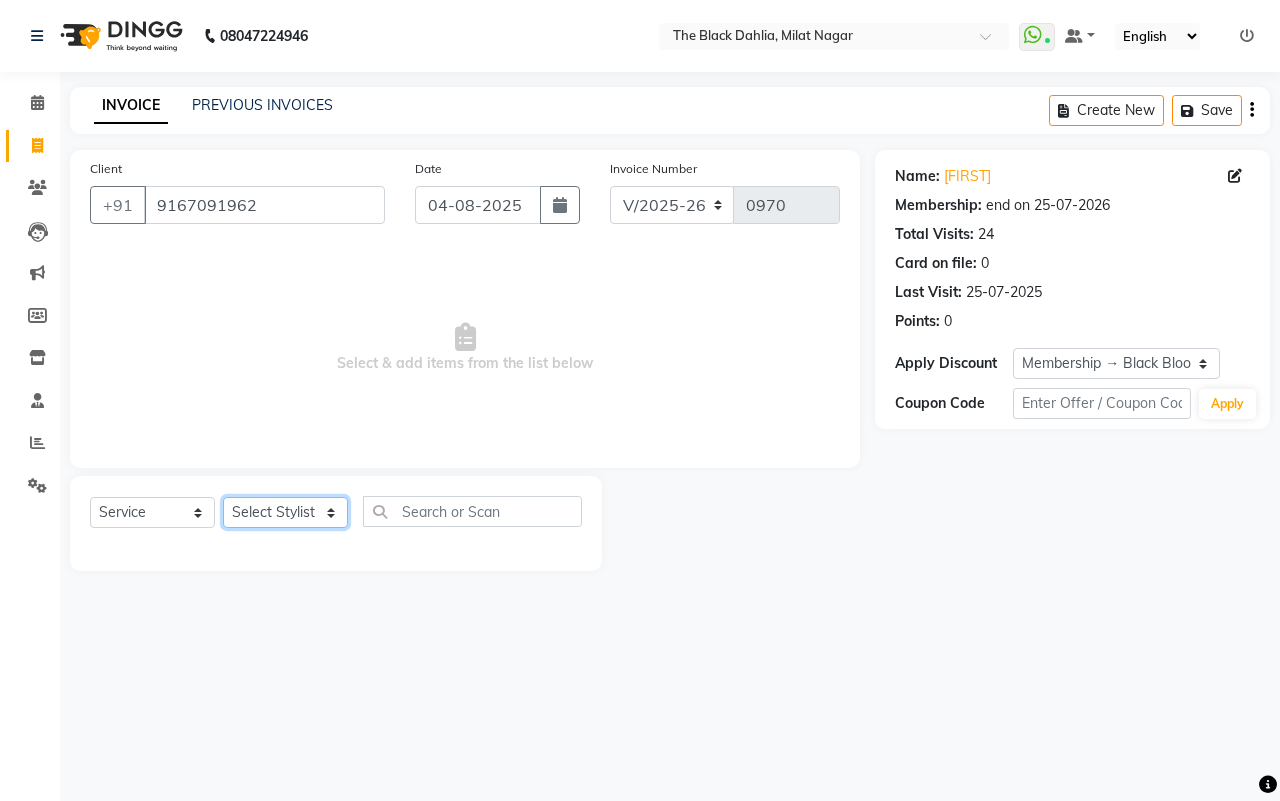 click on "Select Stylist ALISHA  Anam  Arman khan Dr Megha Dr,Muskan Jain FAIZAL FAIZAN FARID IQRA JAWED  JOYSNA JULI Jyotsana Baraskar KOMAL mehak Millat Nagar PINKY Rahul Riyasat ansari sakshi Salim SAIKH SAUD  SEEMA Sharukh Shital Jain Shivpriya SONI TBD Uma VAISHNAVI Veer Sir" 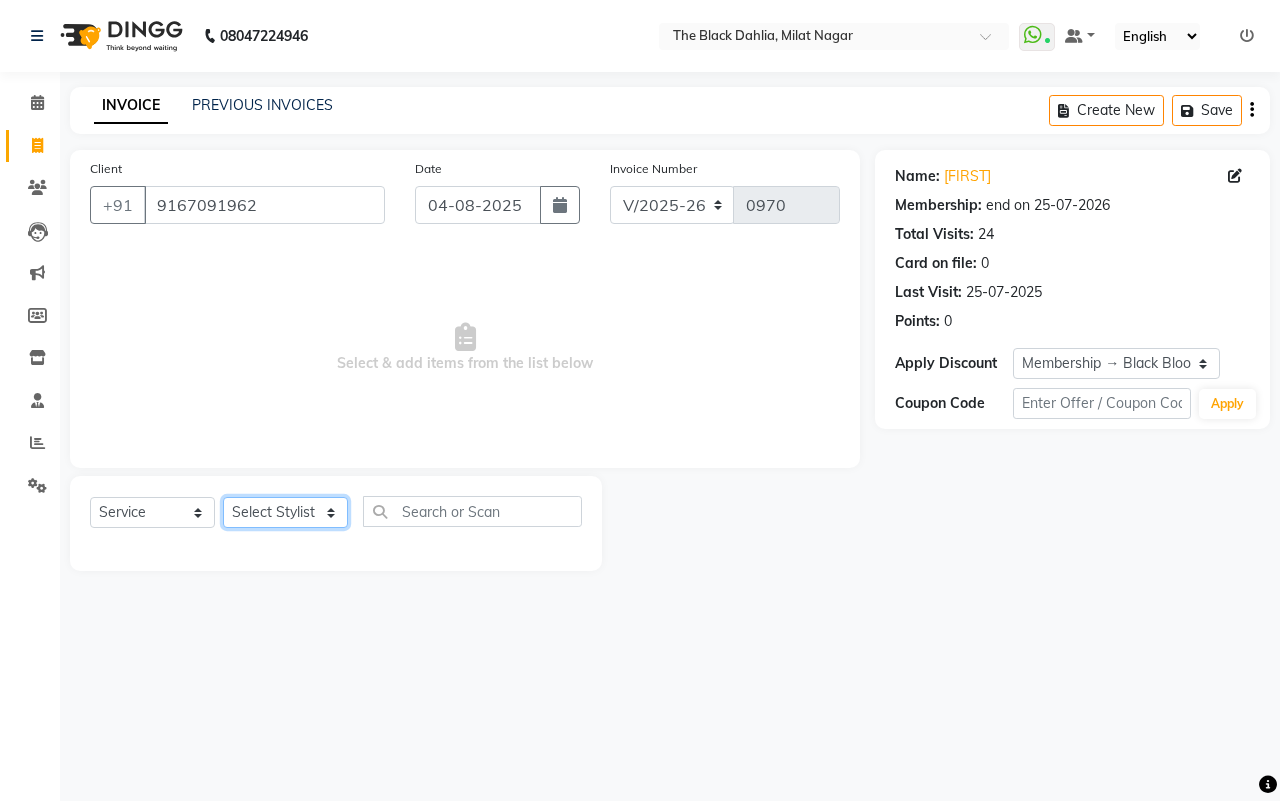 select on "23623" 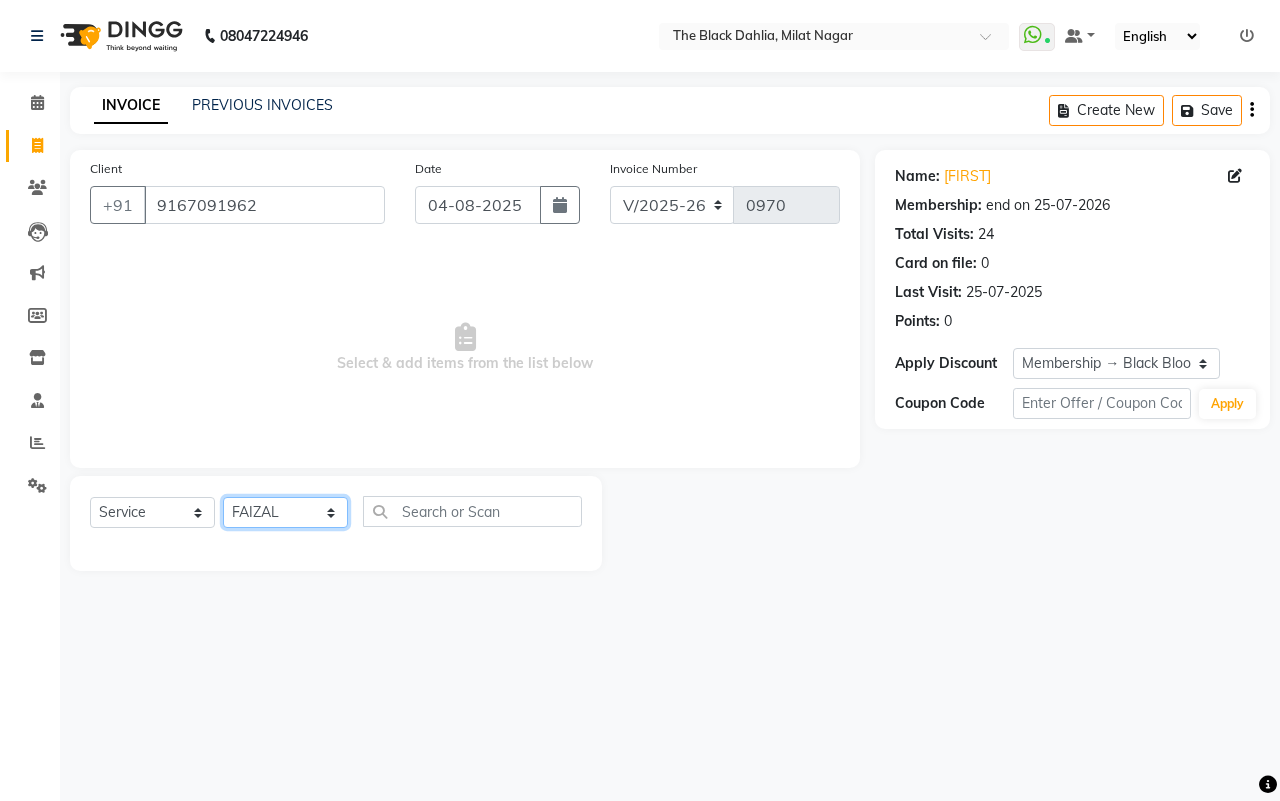 click on "Select Stylist ALISHA  Anam  Arman khan Dr Megha Dr,Muskan Jain FAIZAL FAIZAN FARID IQRA JAWED  JOYSNA JULI Jyotsana Baraskar KOMAL mehak Millat Nagar PINKY Rahul Riyasat ansari sakshi Salim SAIKH SAUD  SEEMA Sharukh Shital Jain Shivpriya SONI TBD Uma VAISHNAVI Veer Sir" 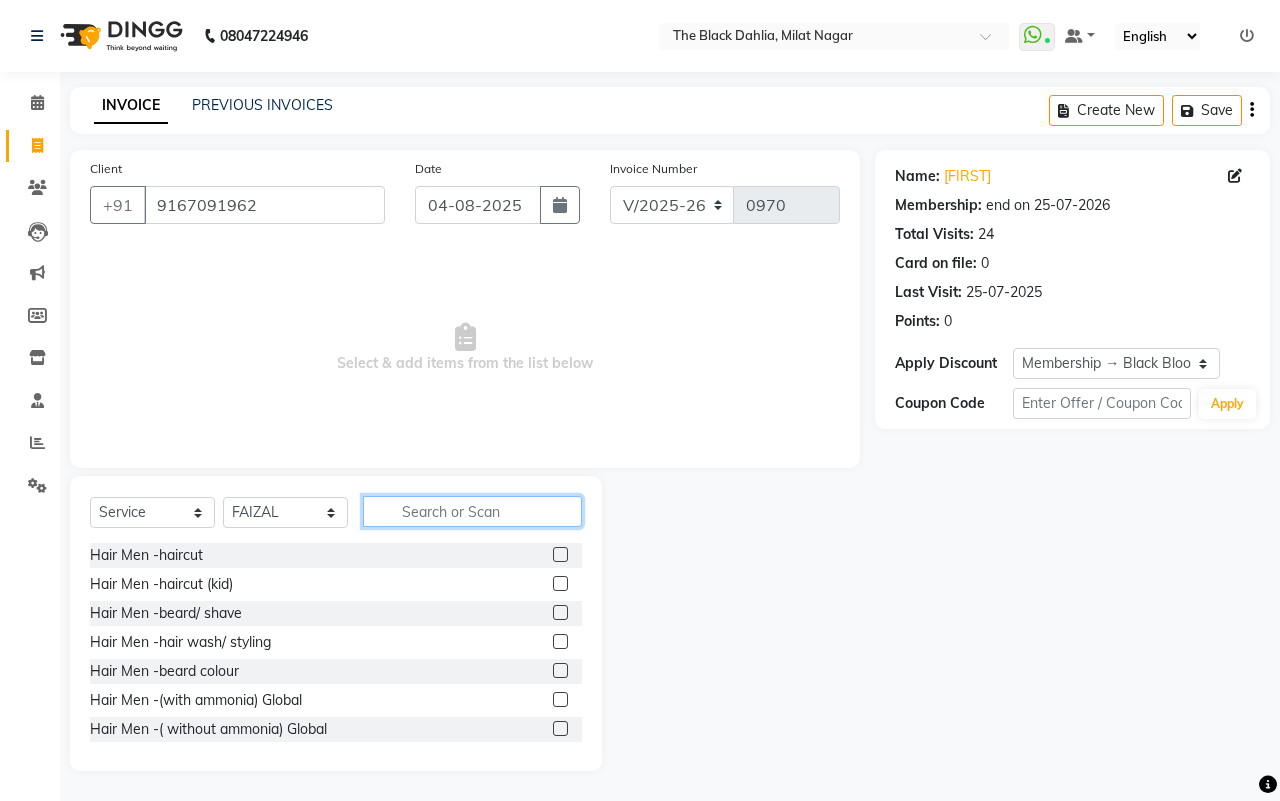 click 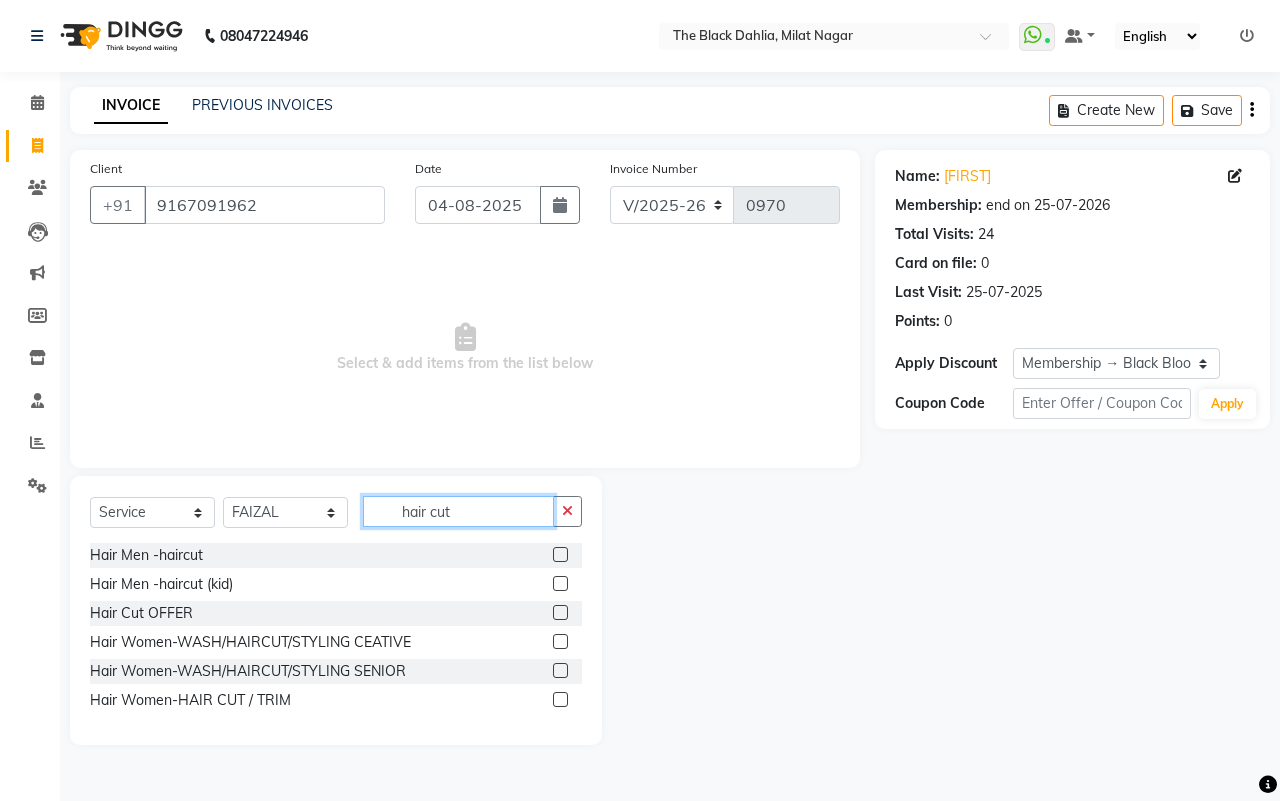 type on "hair cut" 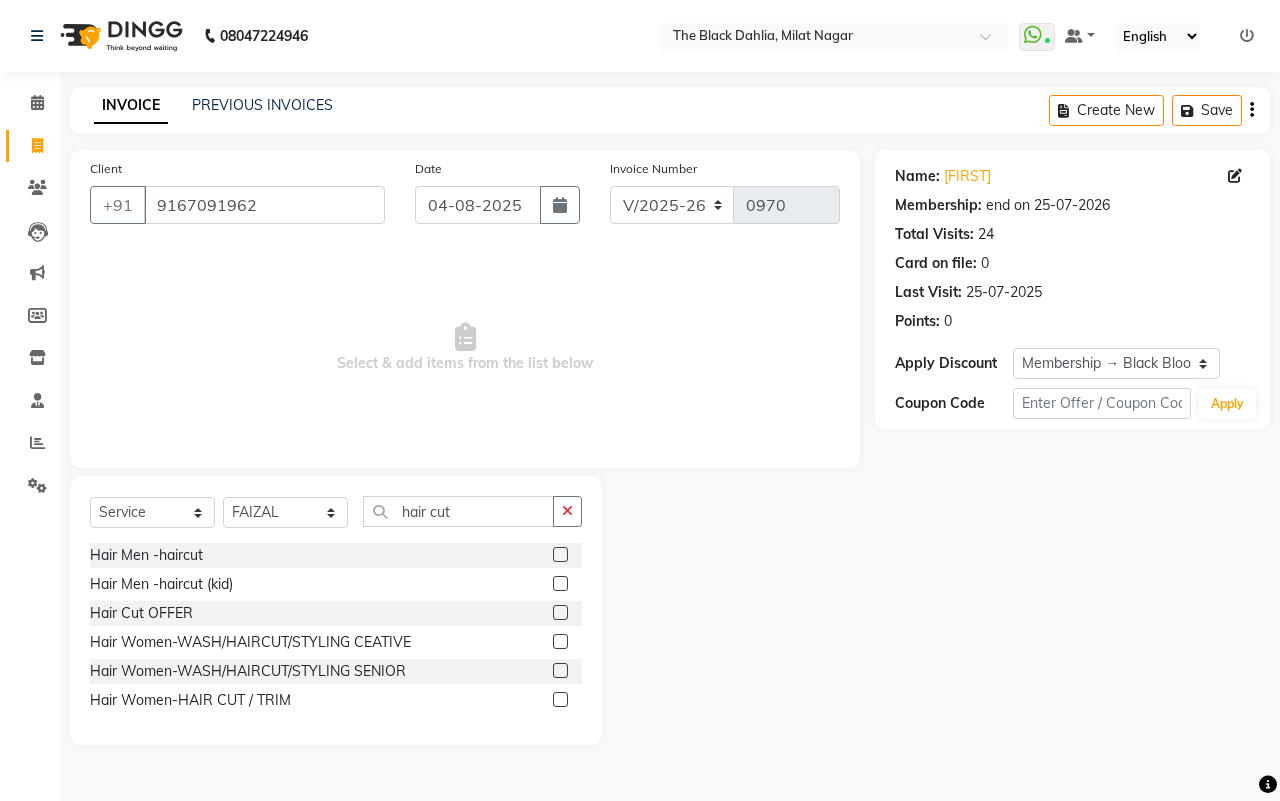click 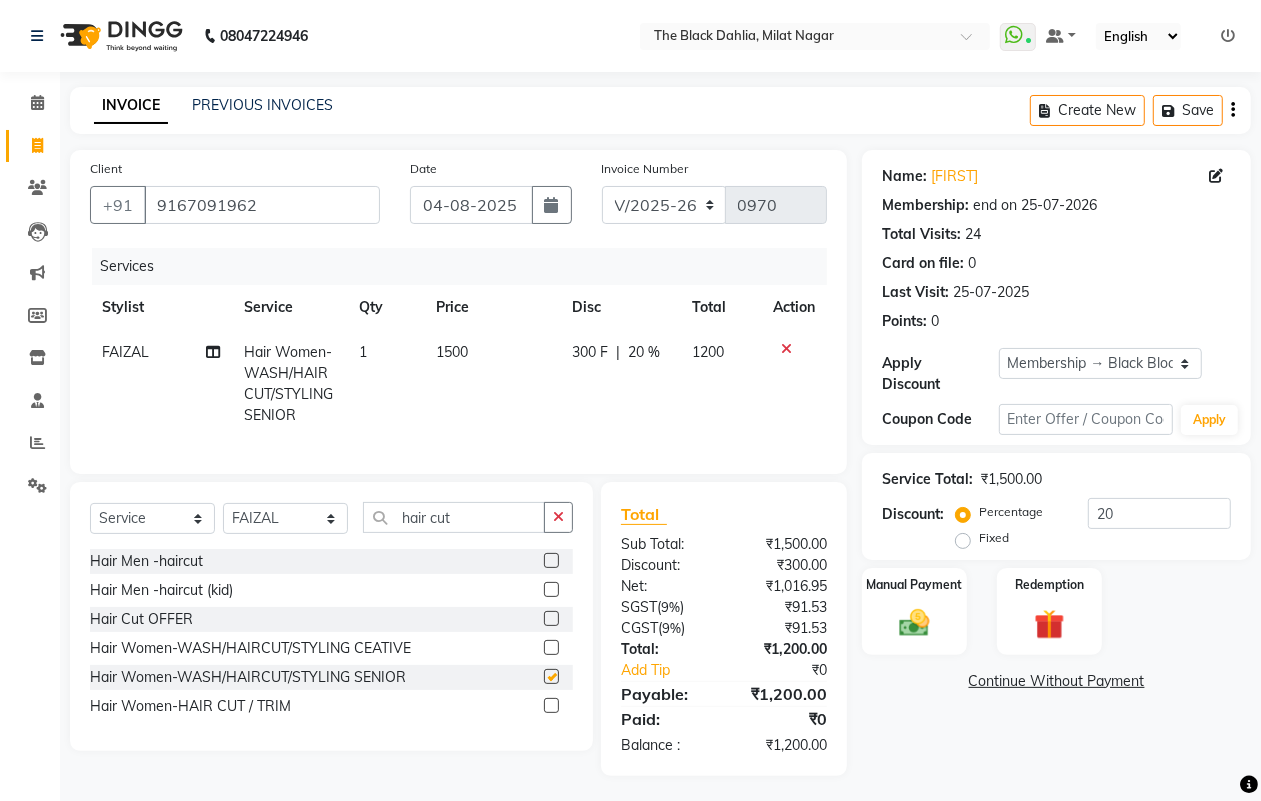 checkbox on "false" 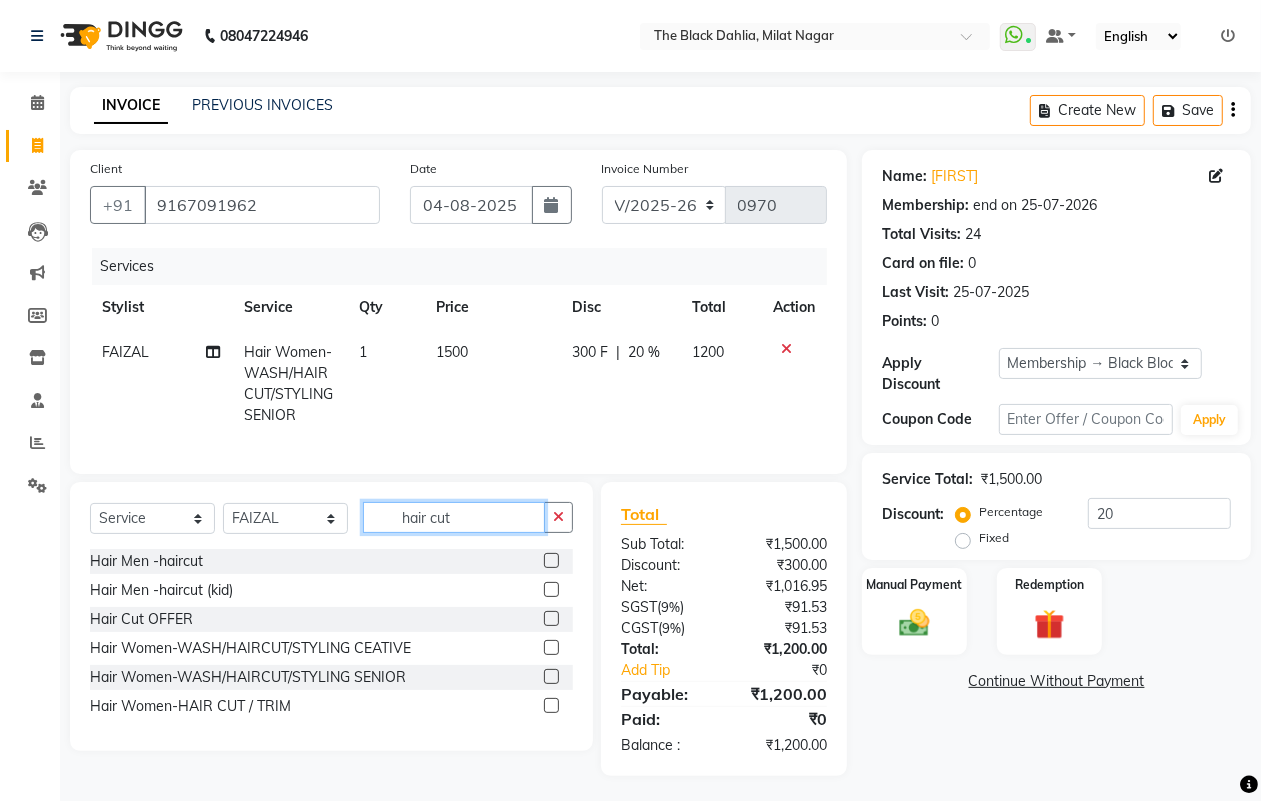 click on "hair cut" 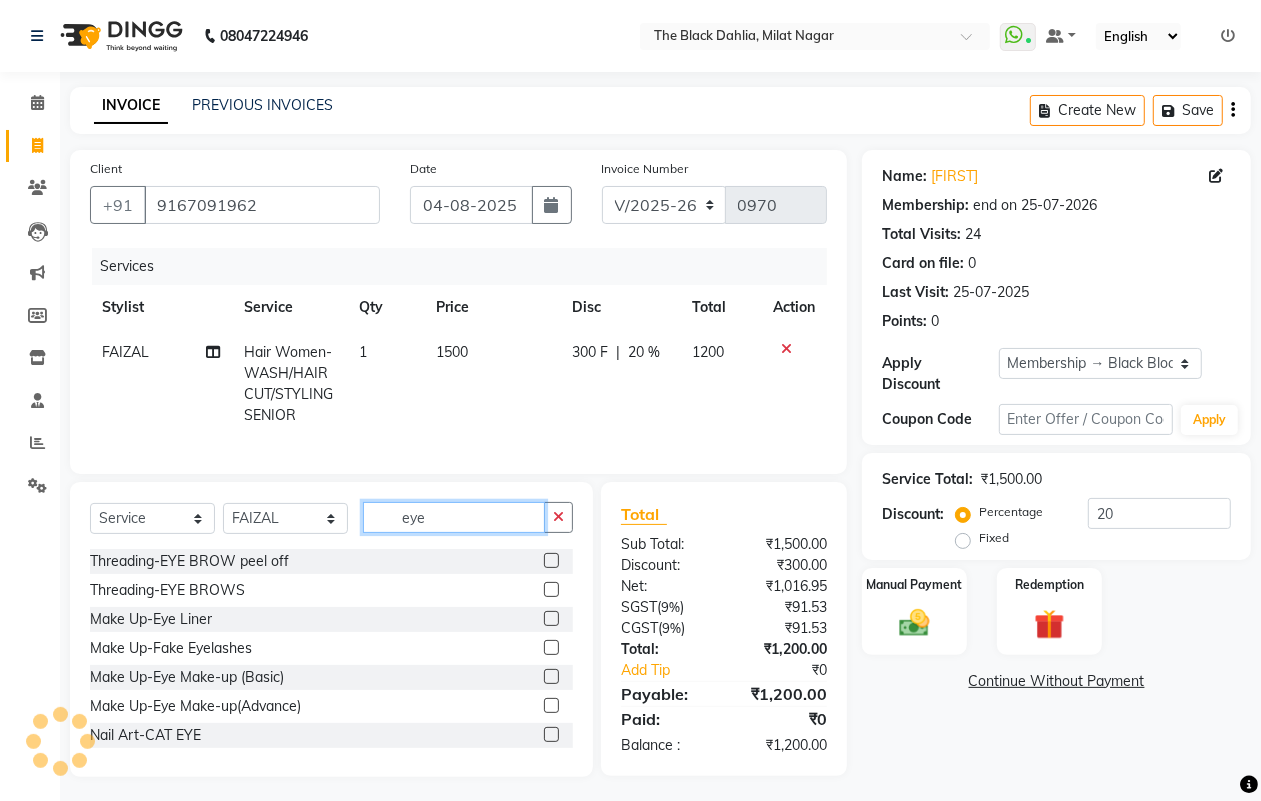 click on "eye" 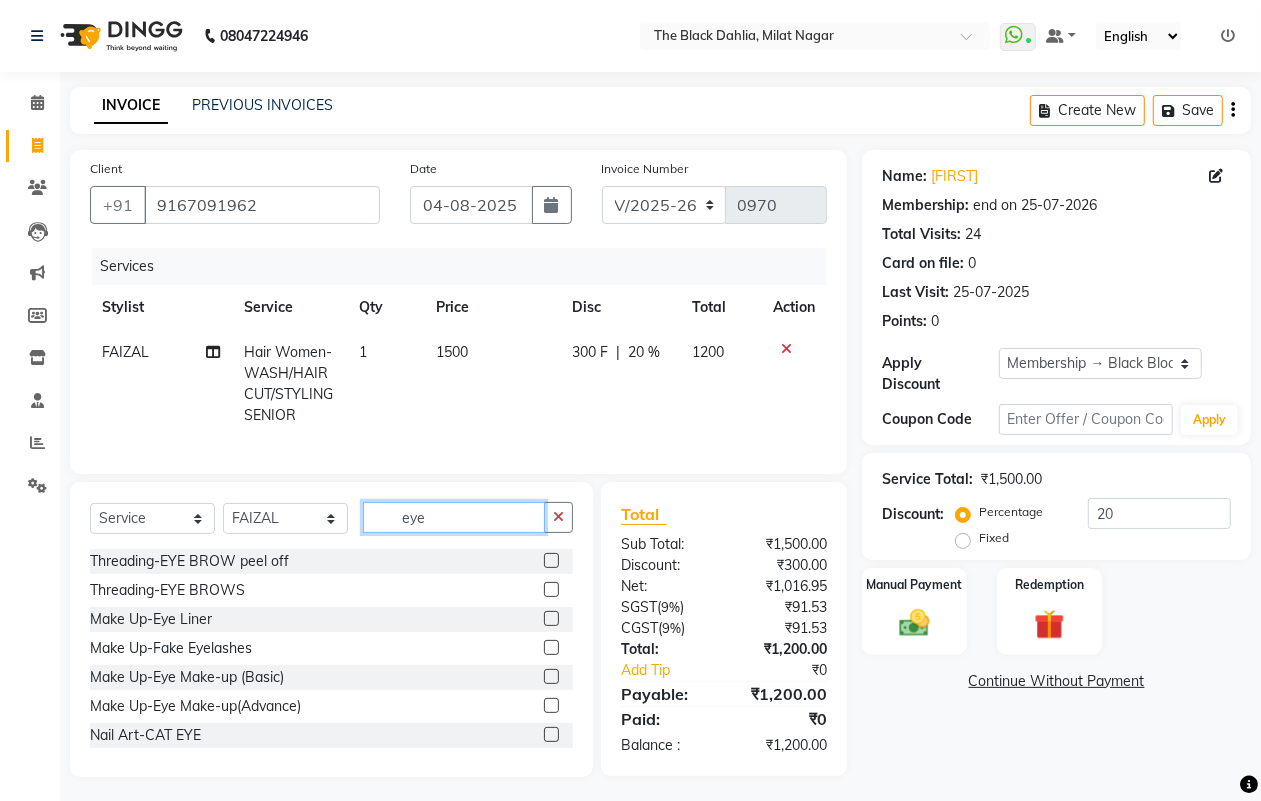 type on "eye" 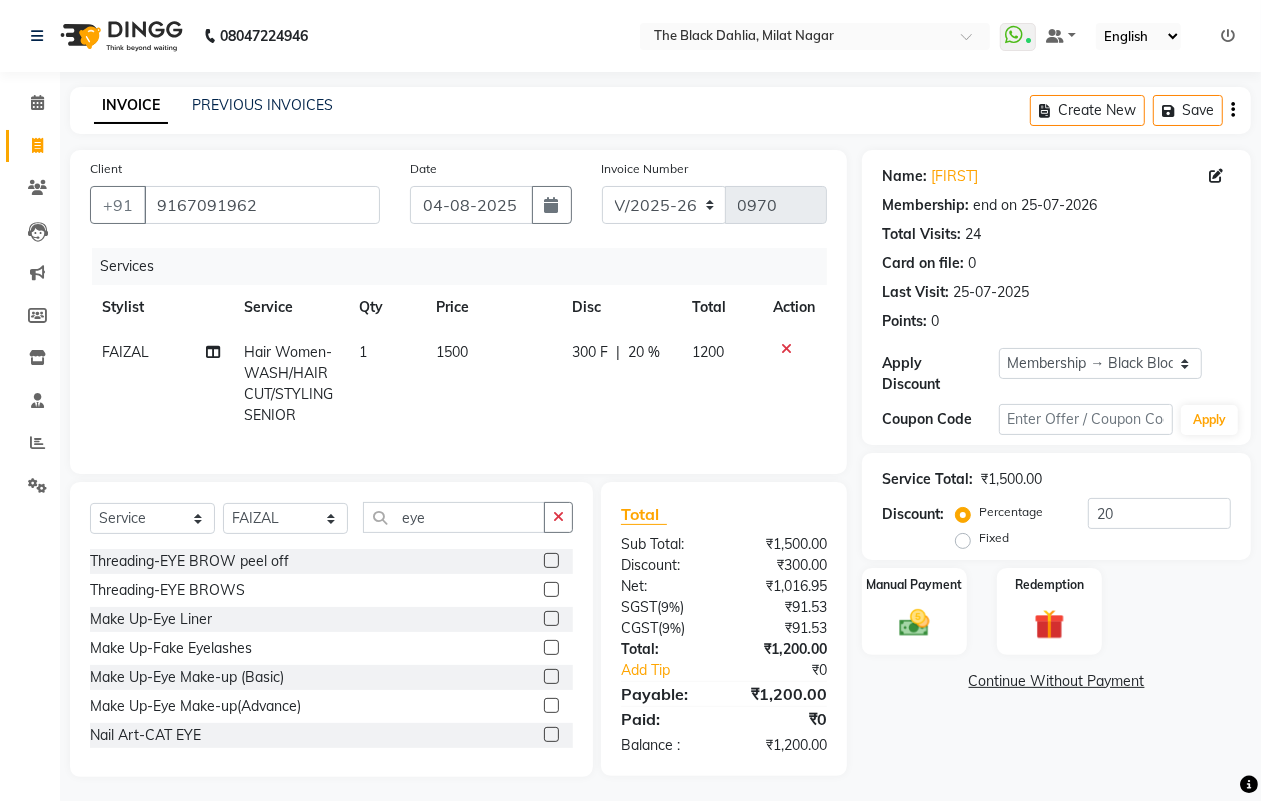 click 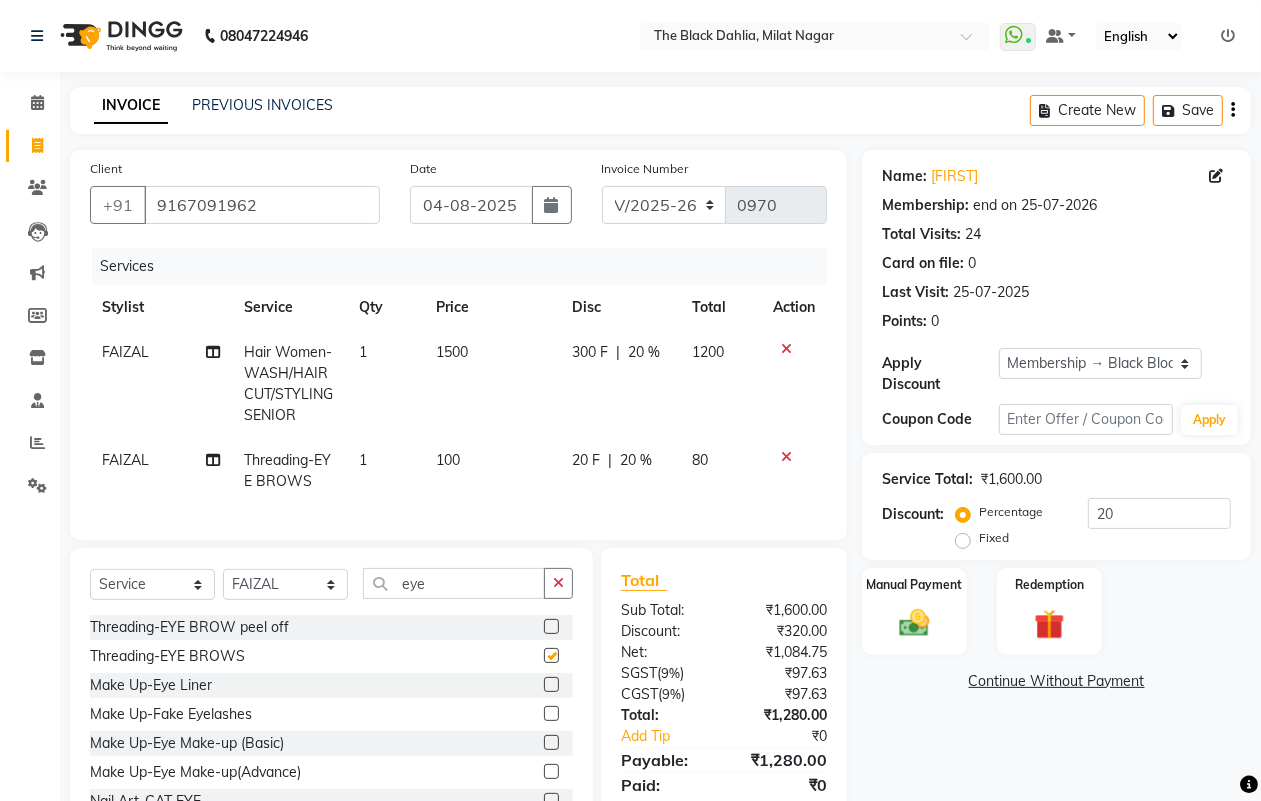 checkbox on "false" 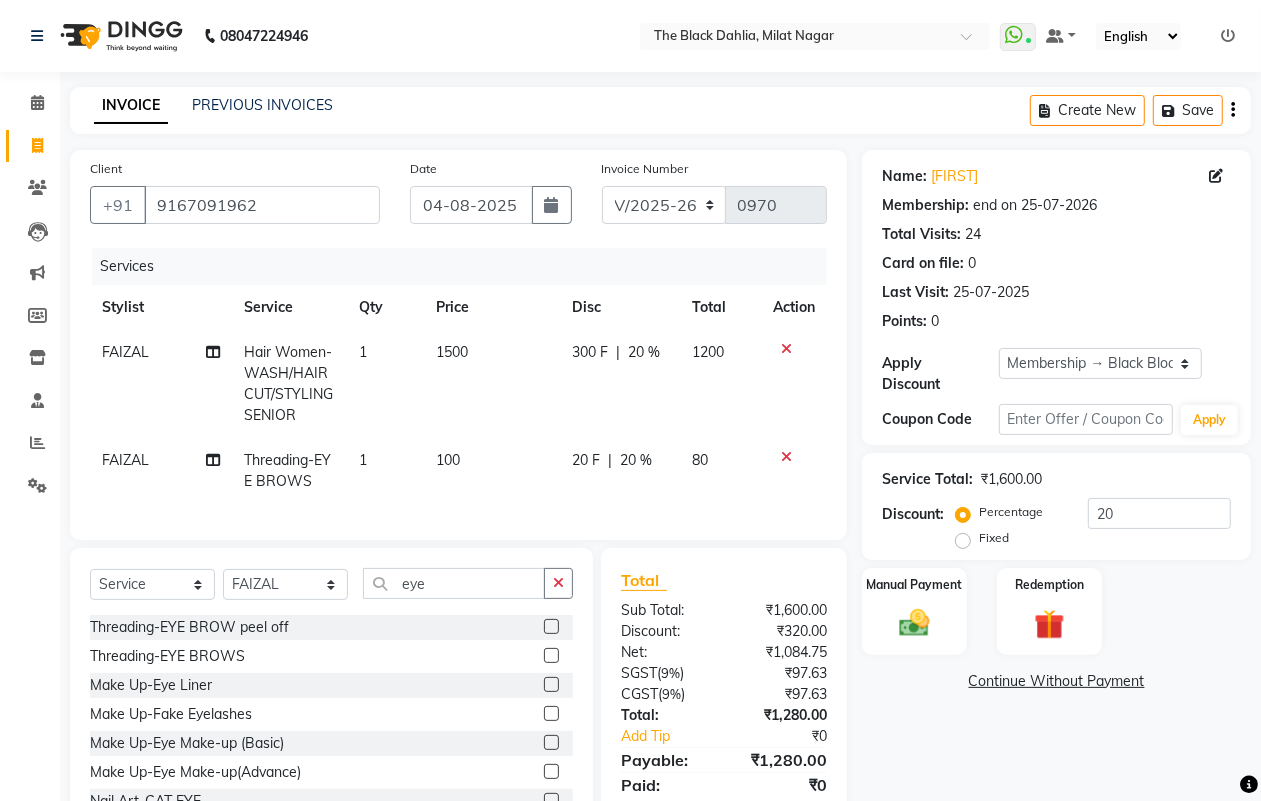 click on "20 %" 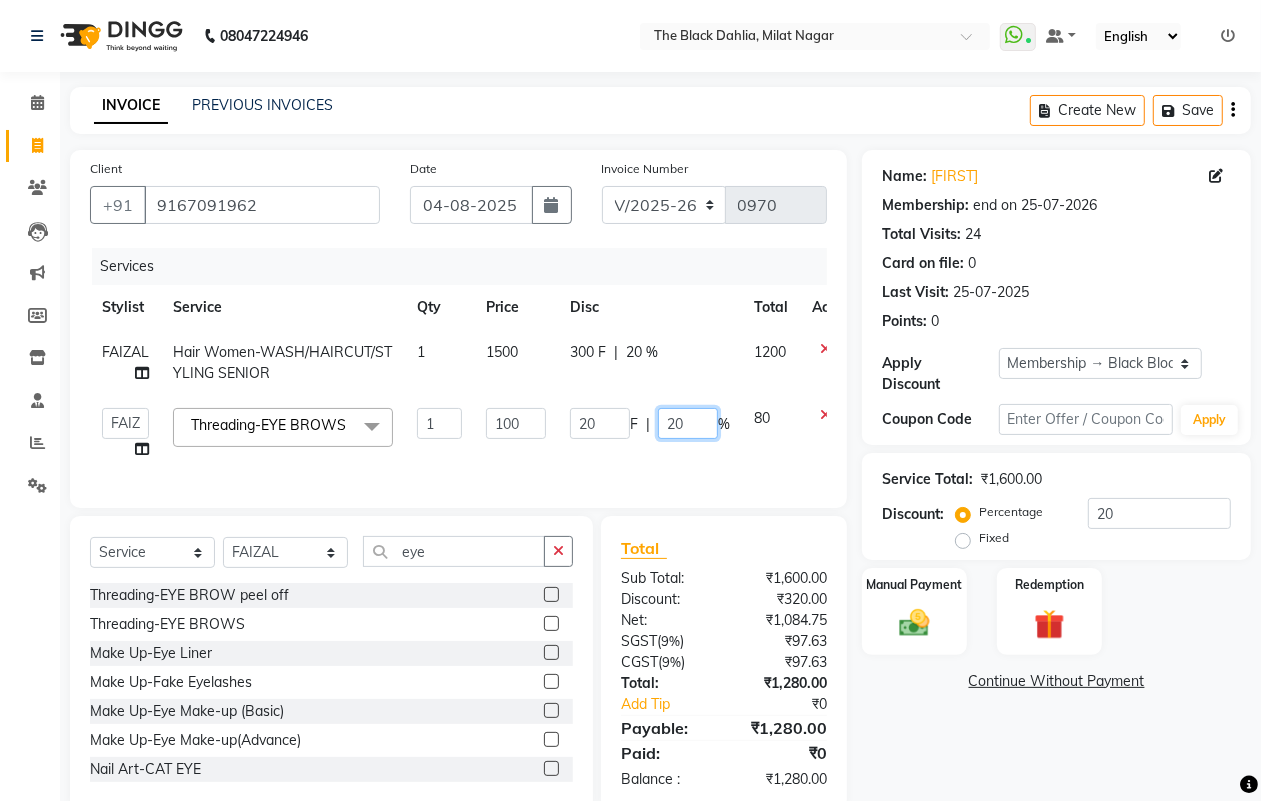 click on "20" 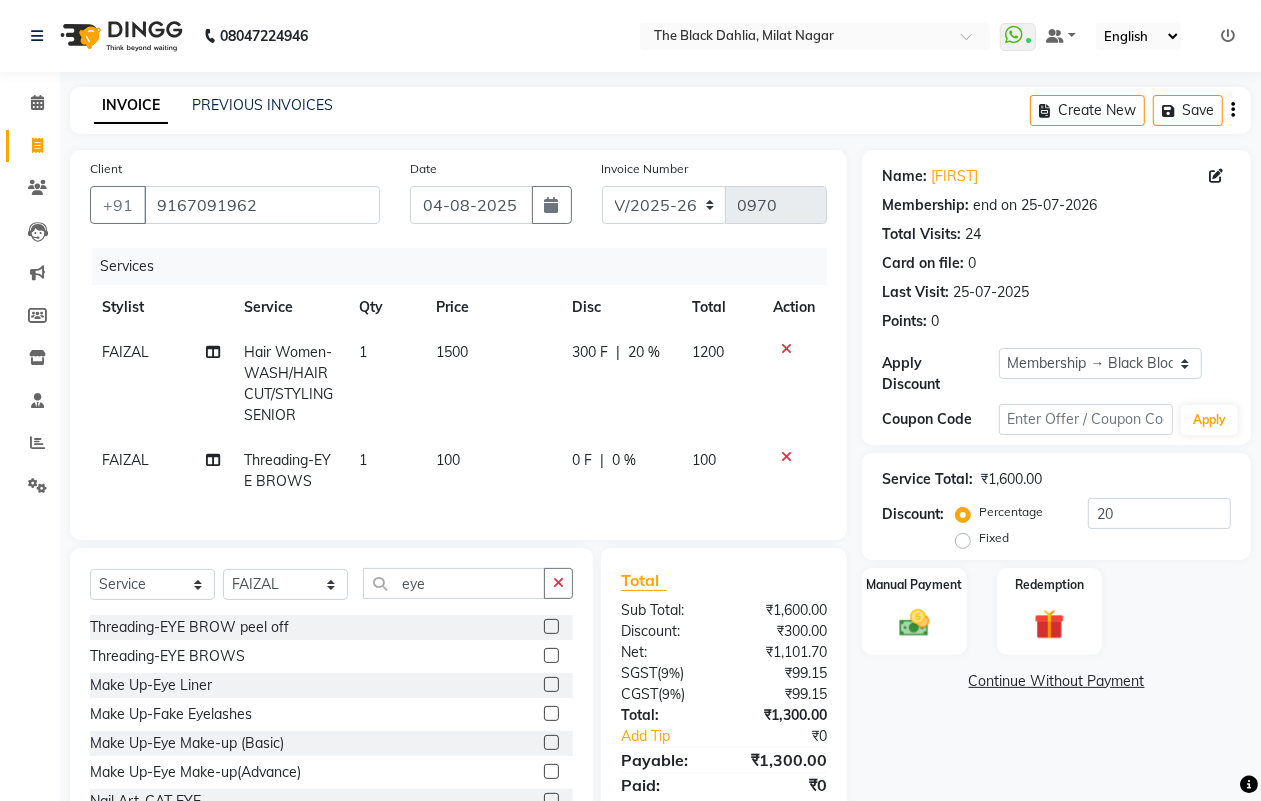 click on "Services Stylist Service Qty Price Disc Total Action [PERSON] Hair Women-WASH/HAIRCUT/STYLING SENIOR 1 1500 300 F | 20 % 1200 [PERSON] Threading-EYE BROWS 1 100 0 F | 0 % 100" 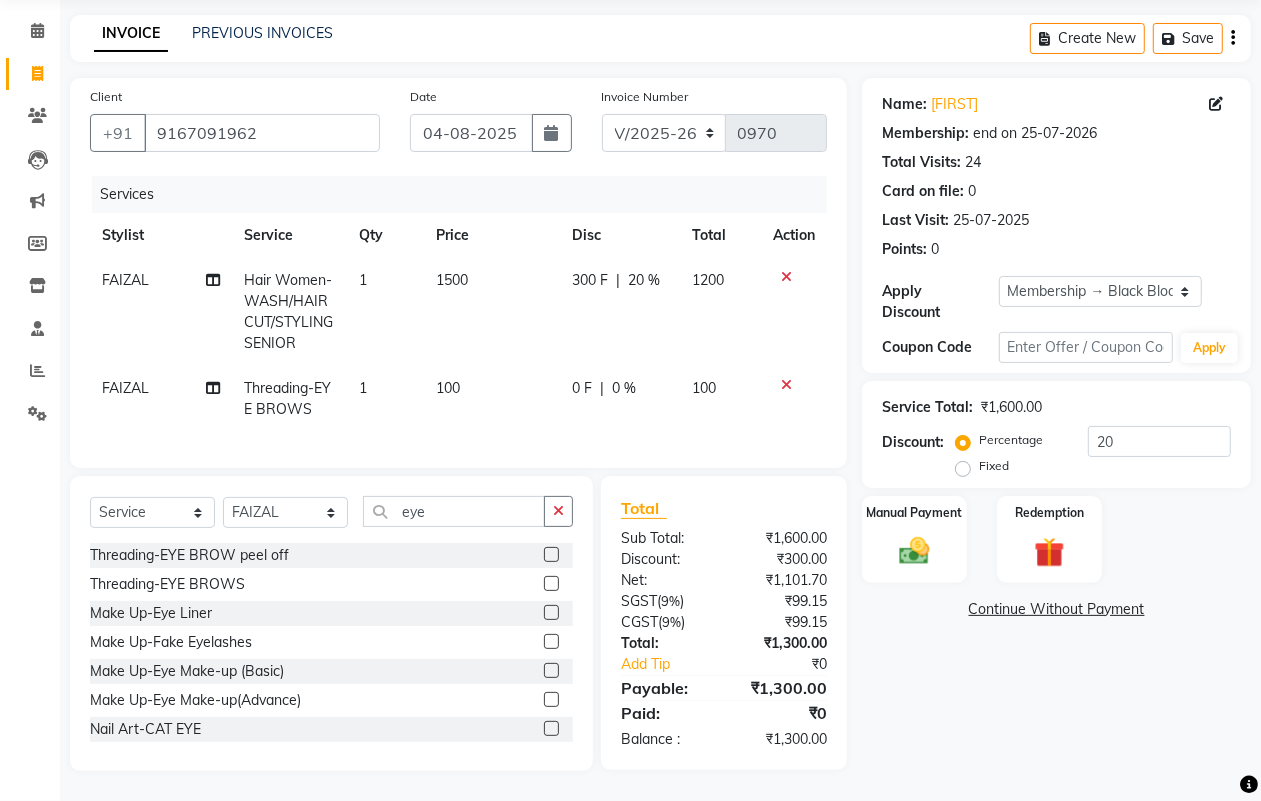 scroll, scrollTop: 90, scrollLeft: 0, axis: vertical 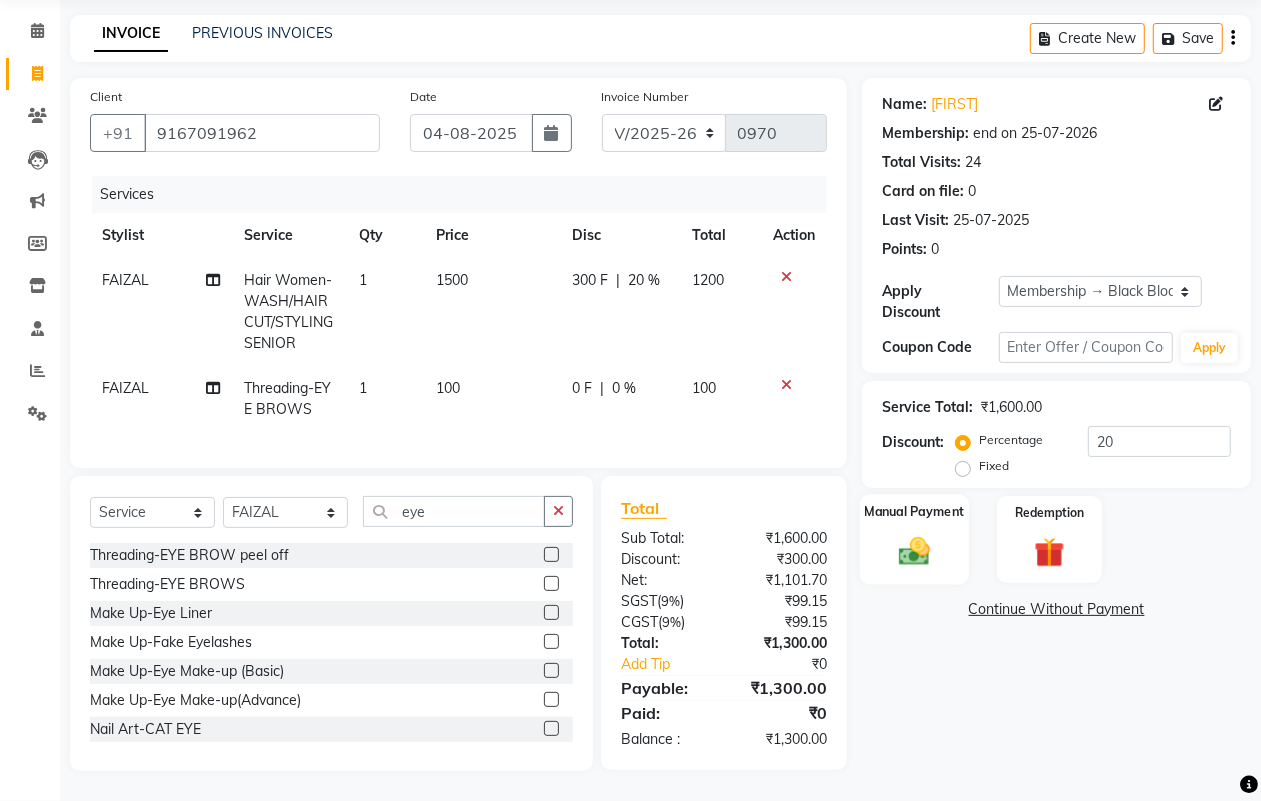 click on "Manual Payment" 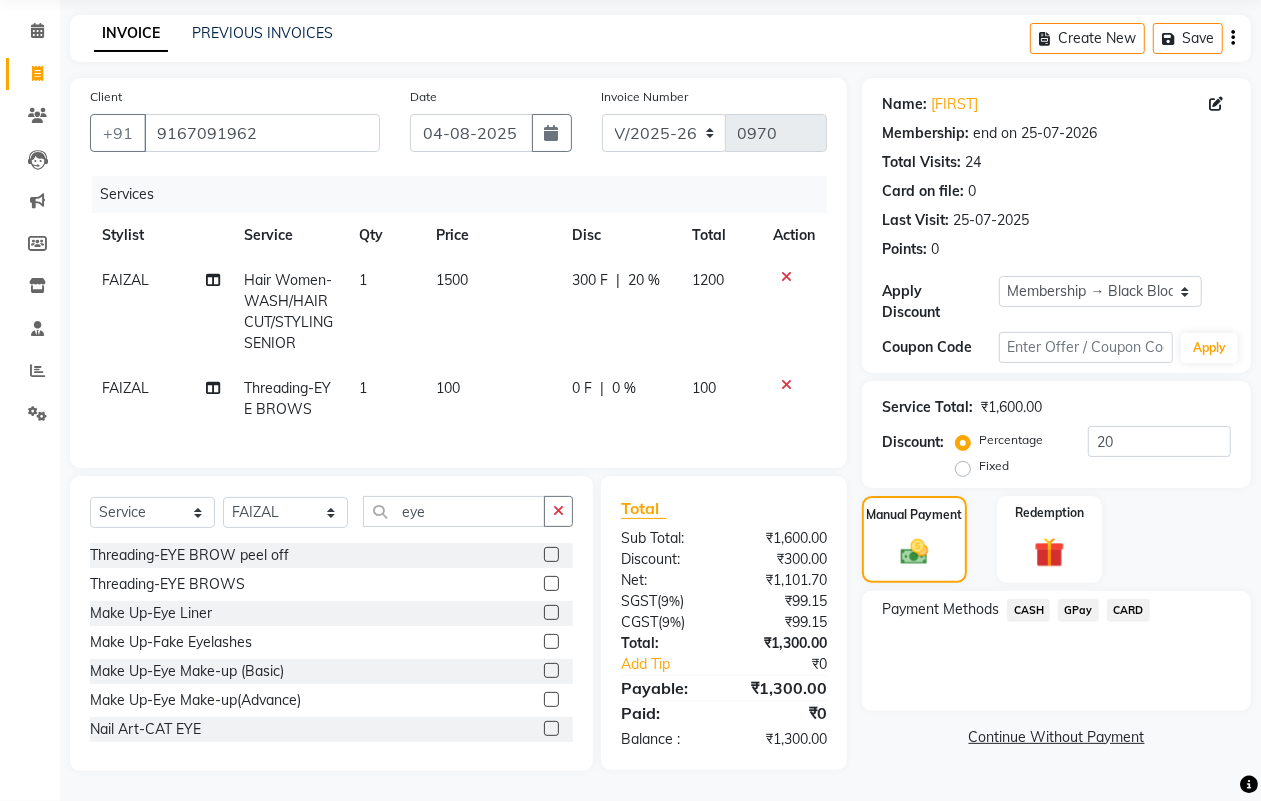 click on "Payment Methods  CASH   GPay   CARD" 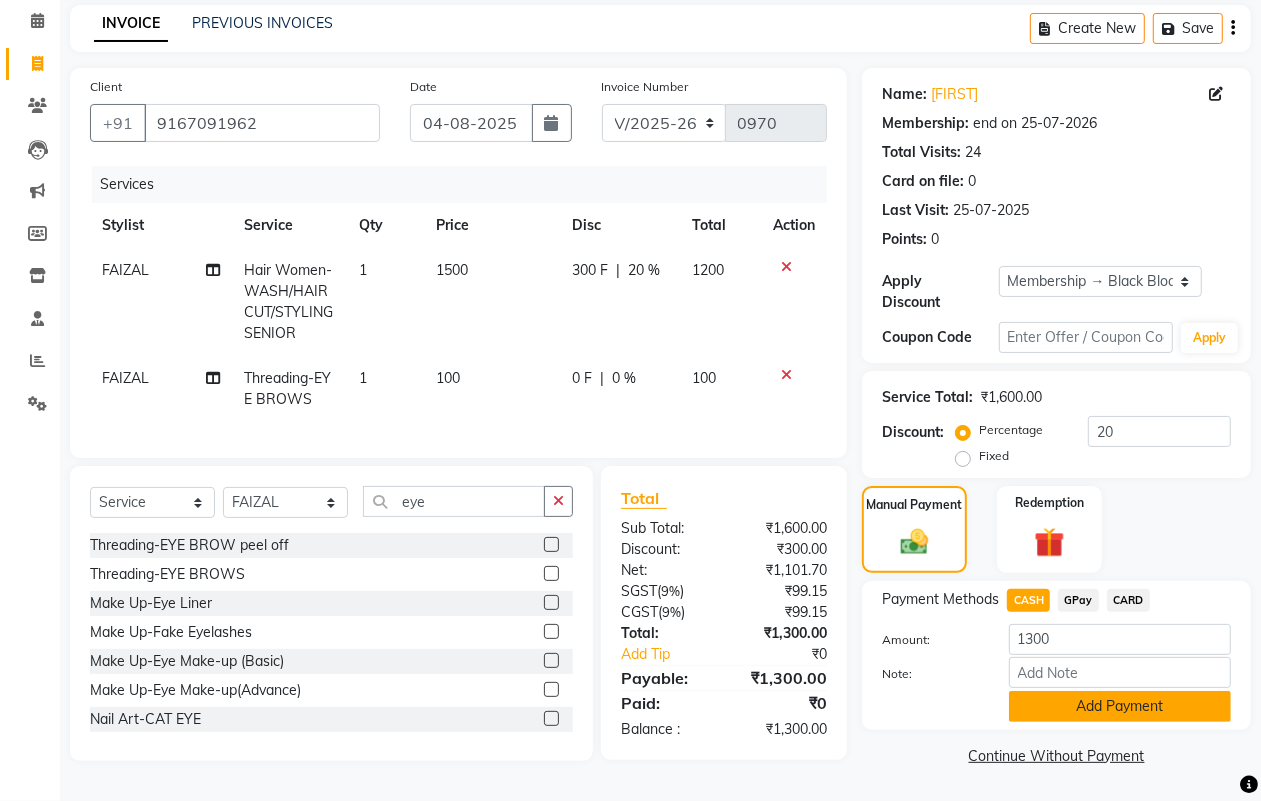 click on "Add Payment" 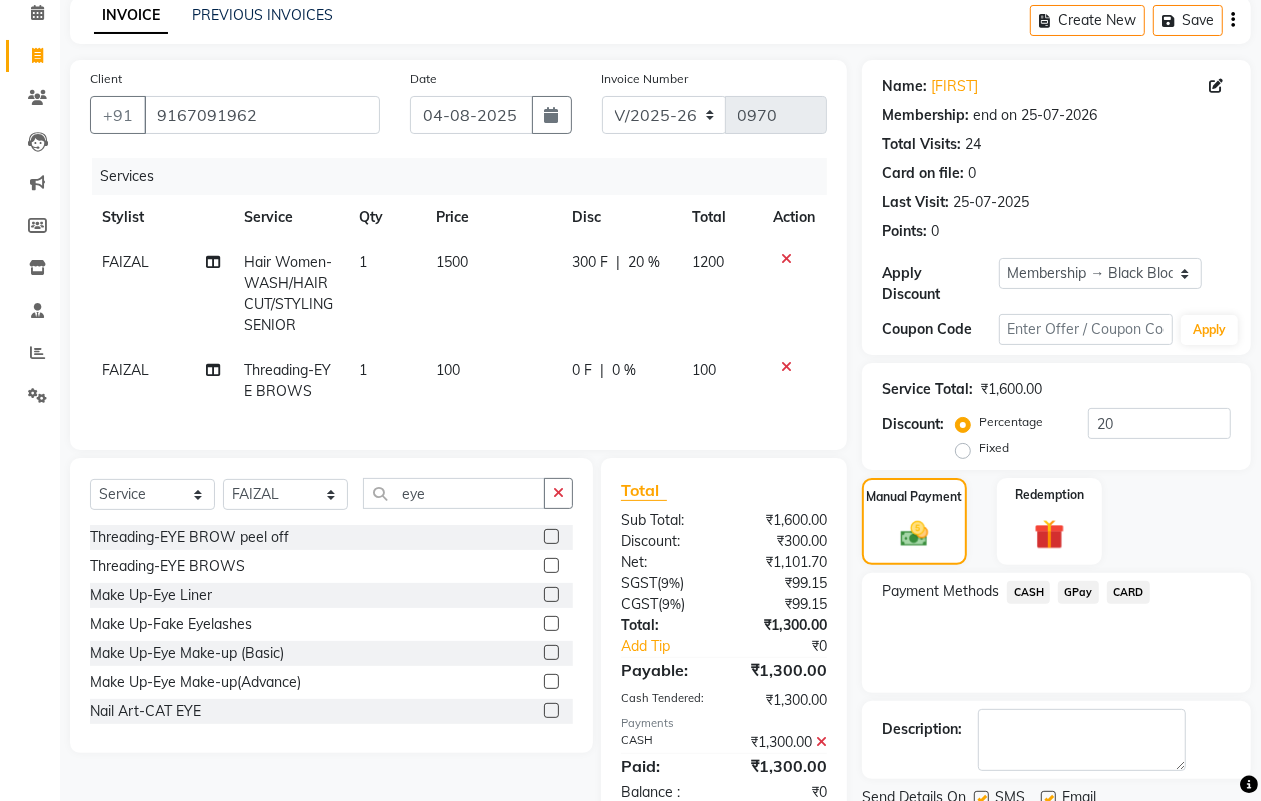 scroll, scrollTop: 166, scrollLeft: 0, axis: vertical 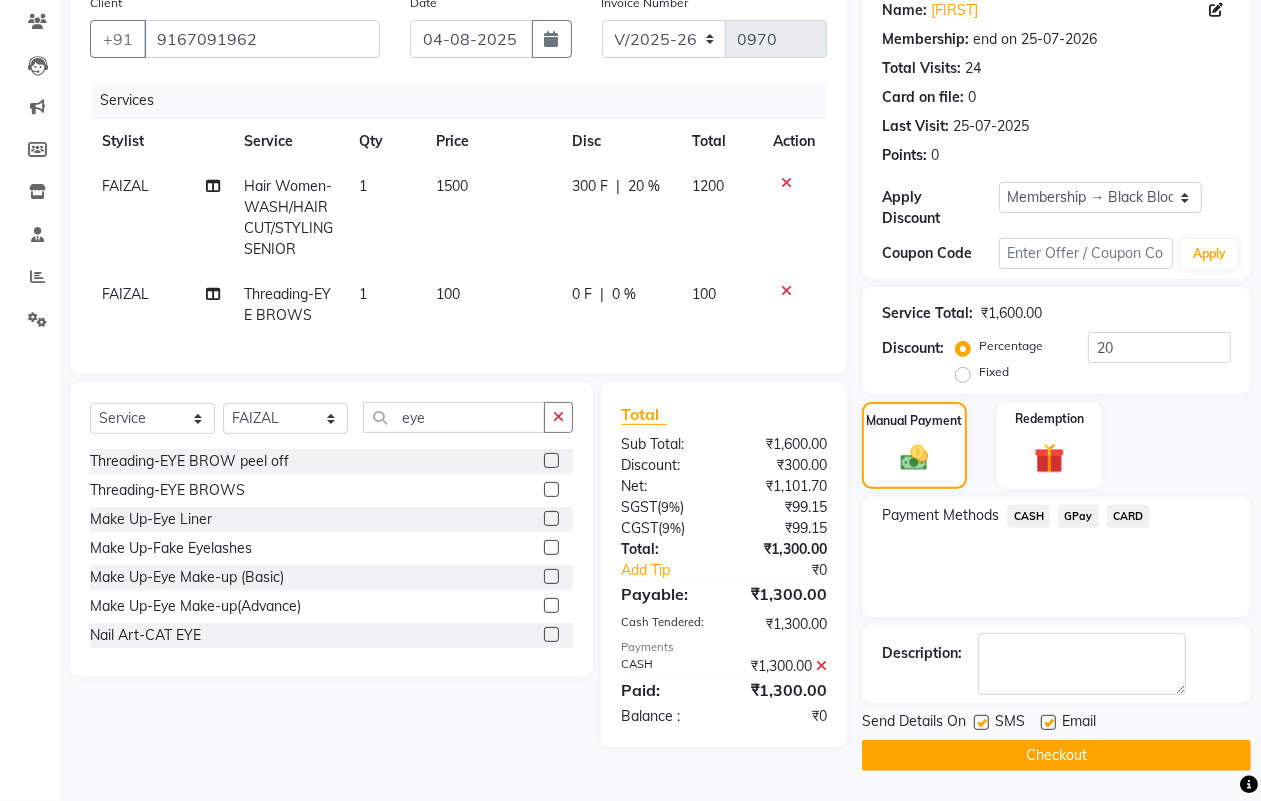 click on "Checkout" 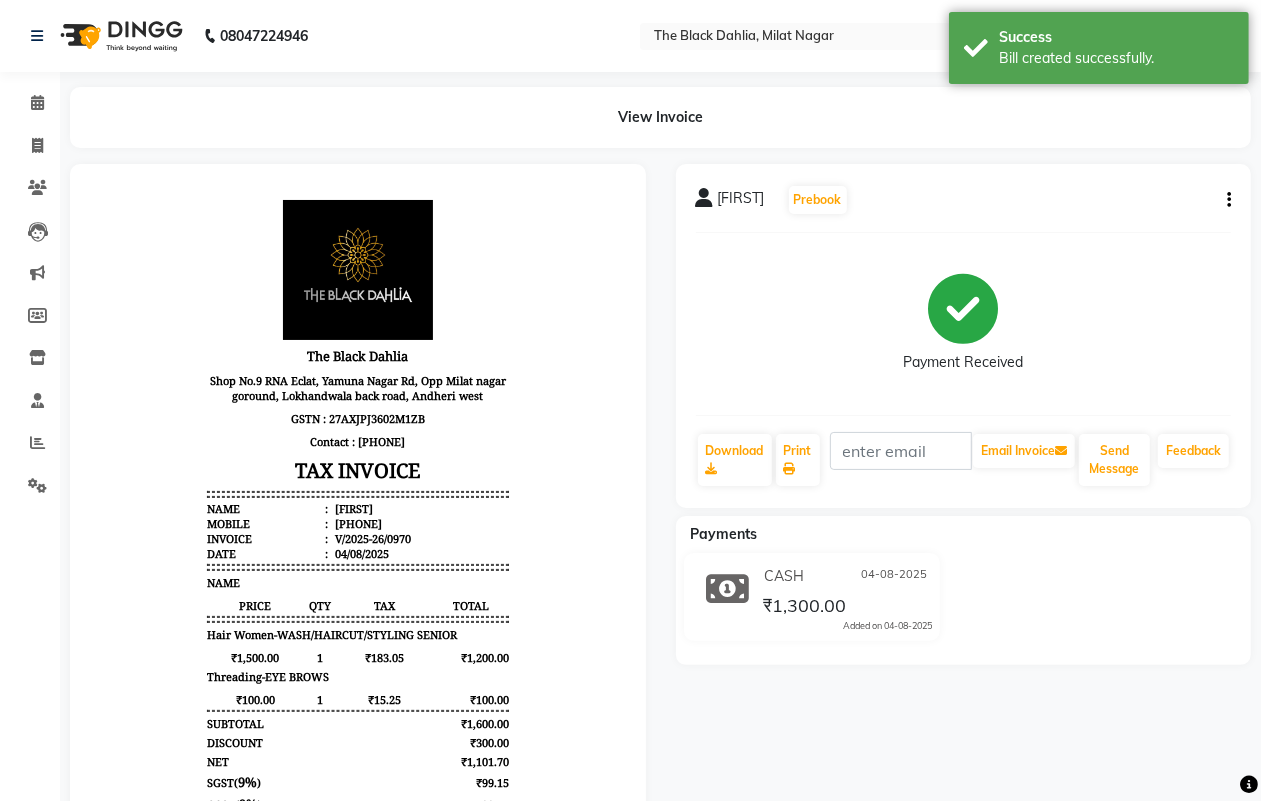 scroll, scrollTop: 0, scrollLeft: 0, axis: both 